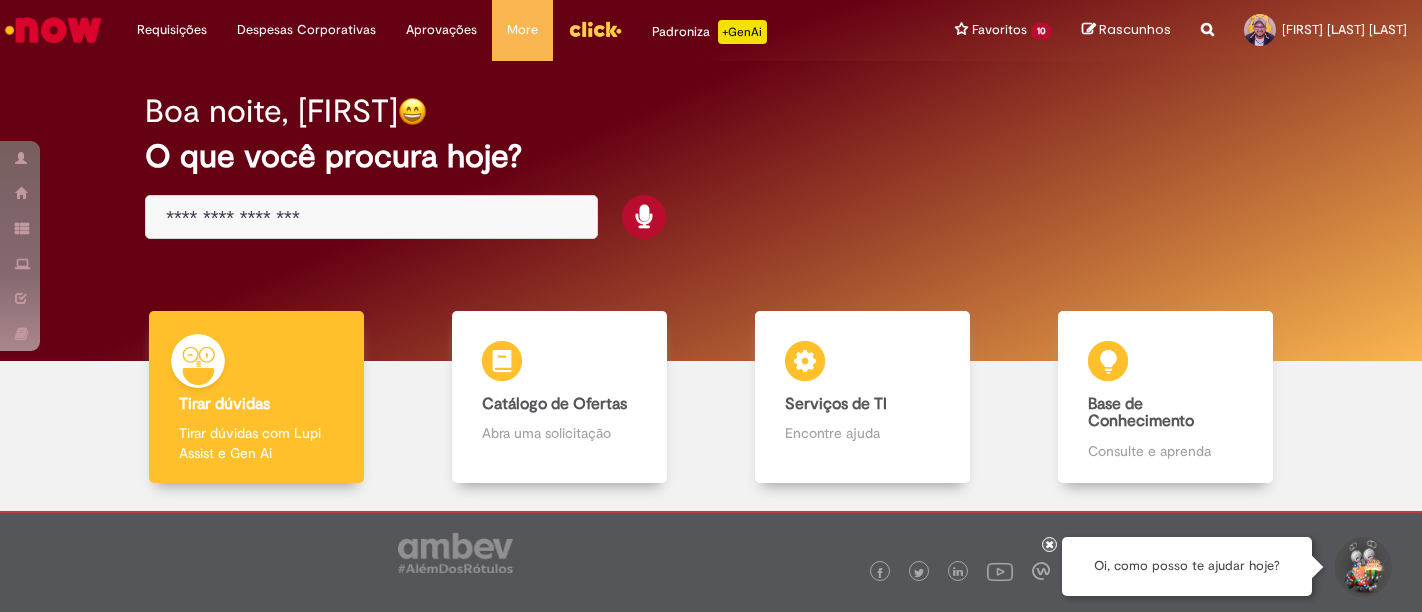 scroll, scrollTop: 0, scrollLeft: 0, axis: both 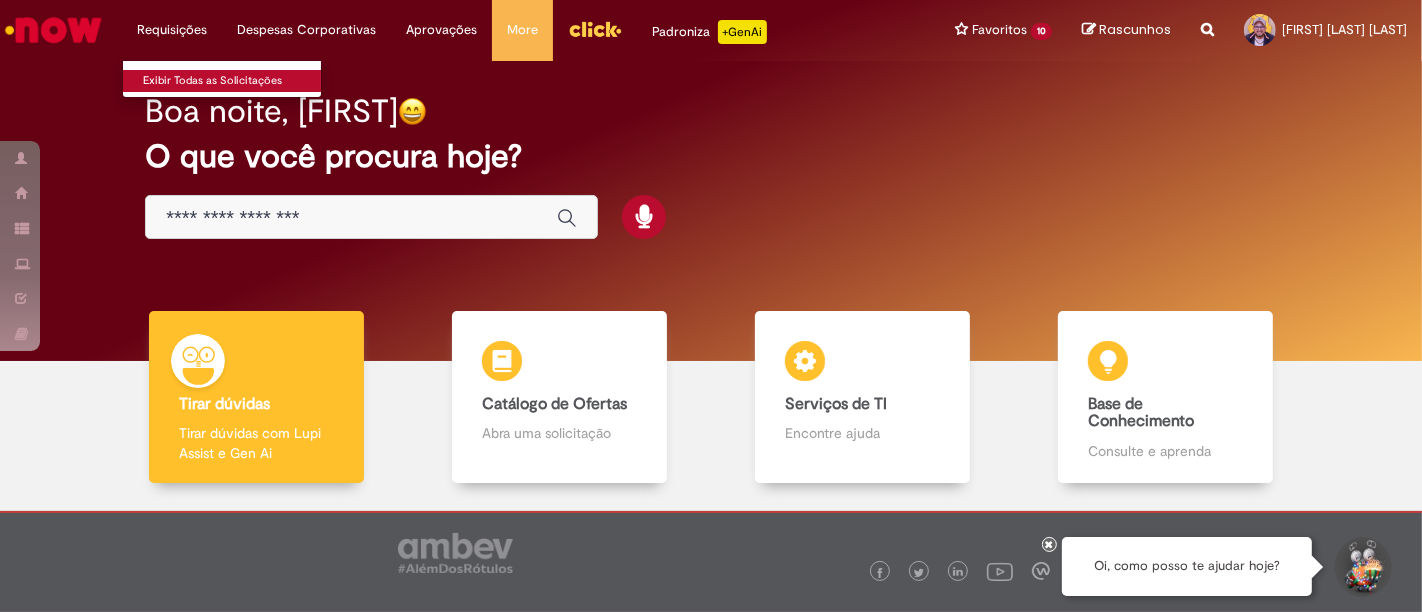 click on "Exibir Todas as Solicitações" at bounding box center [233, 81] 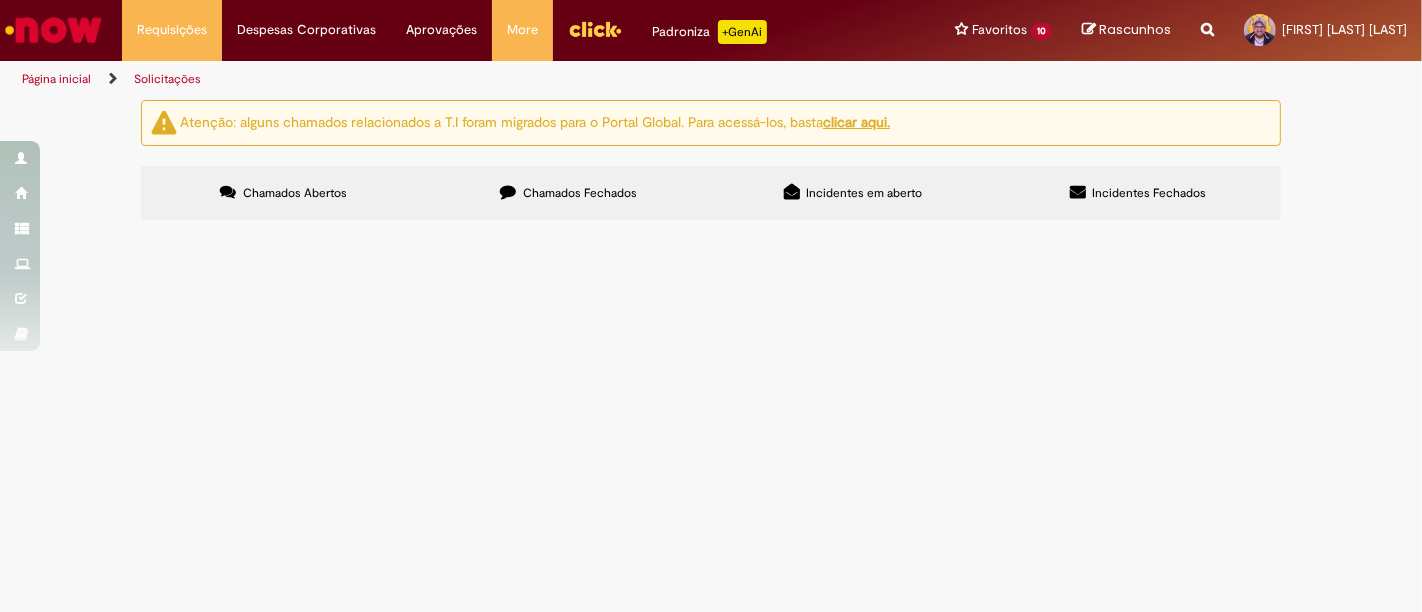 click on "Chamados Fechados" at bounding box center (580, 193) 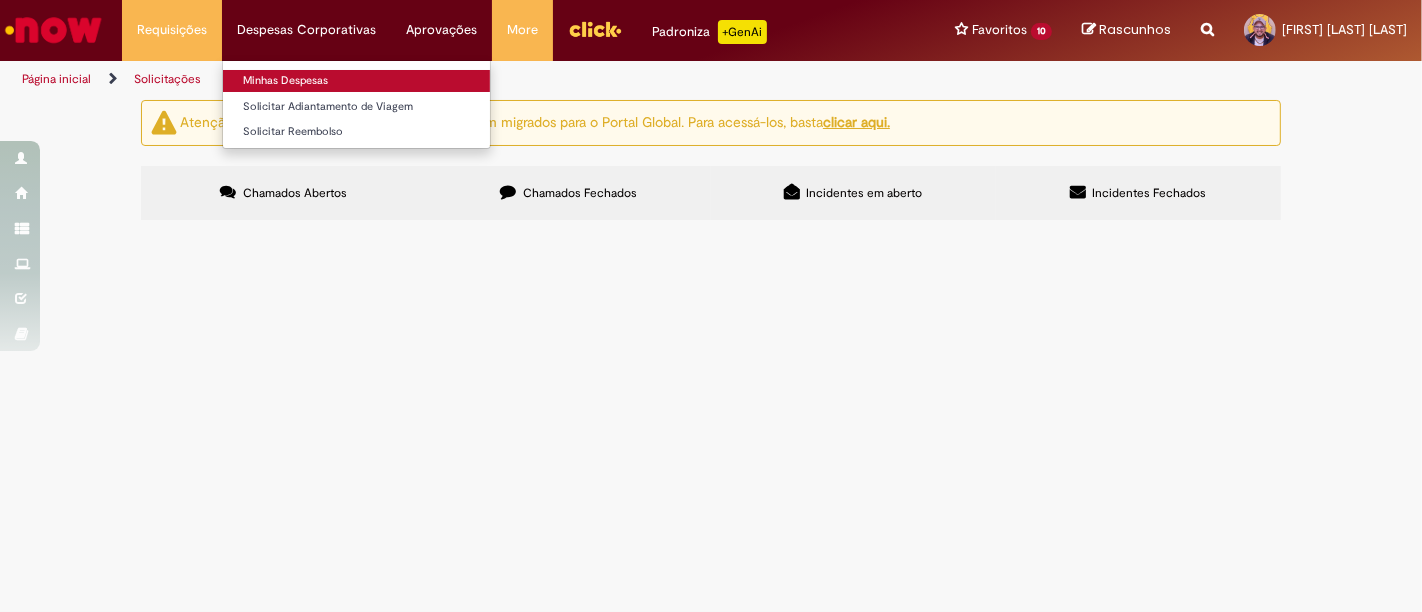 click on "Minhas Despesas" at bounding box center [356, 81] 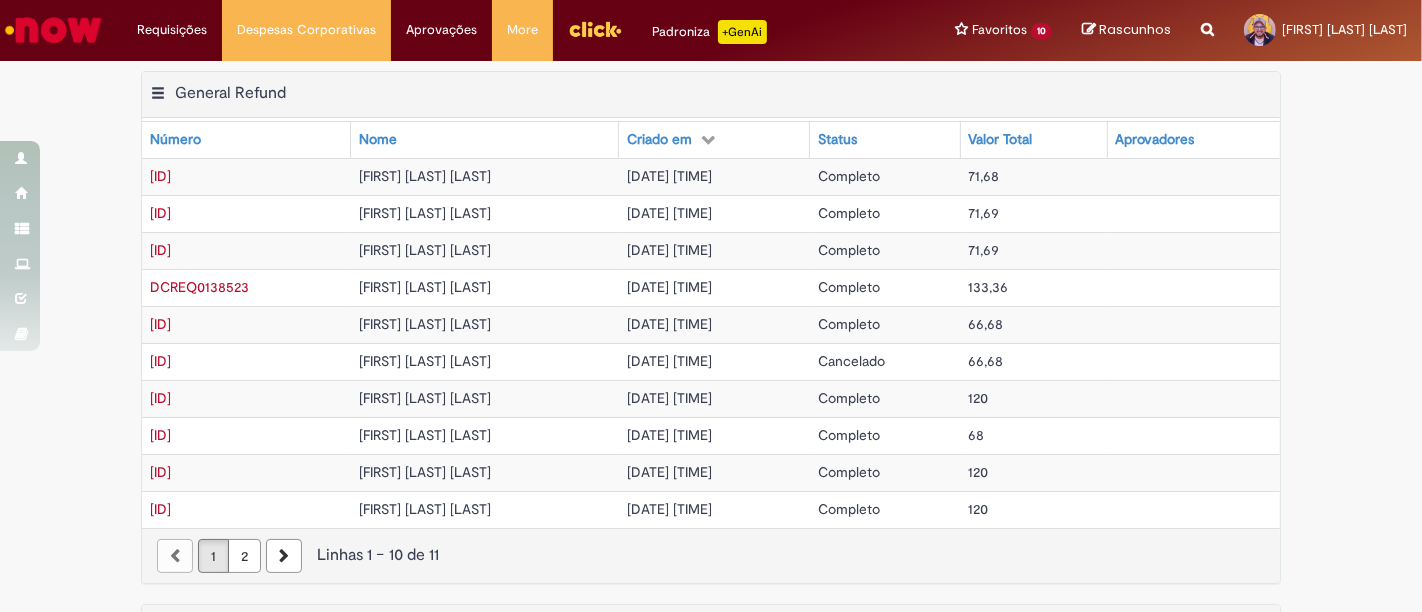 click on "[FIRST] [LAST] [LAST]" at bounding box center (425, 176) 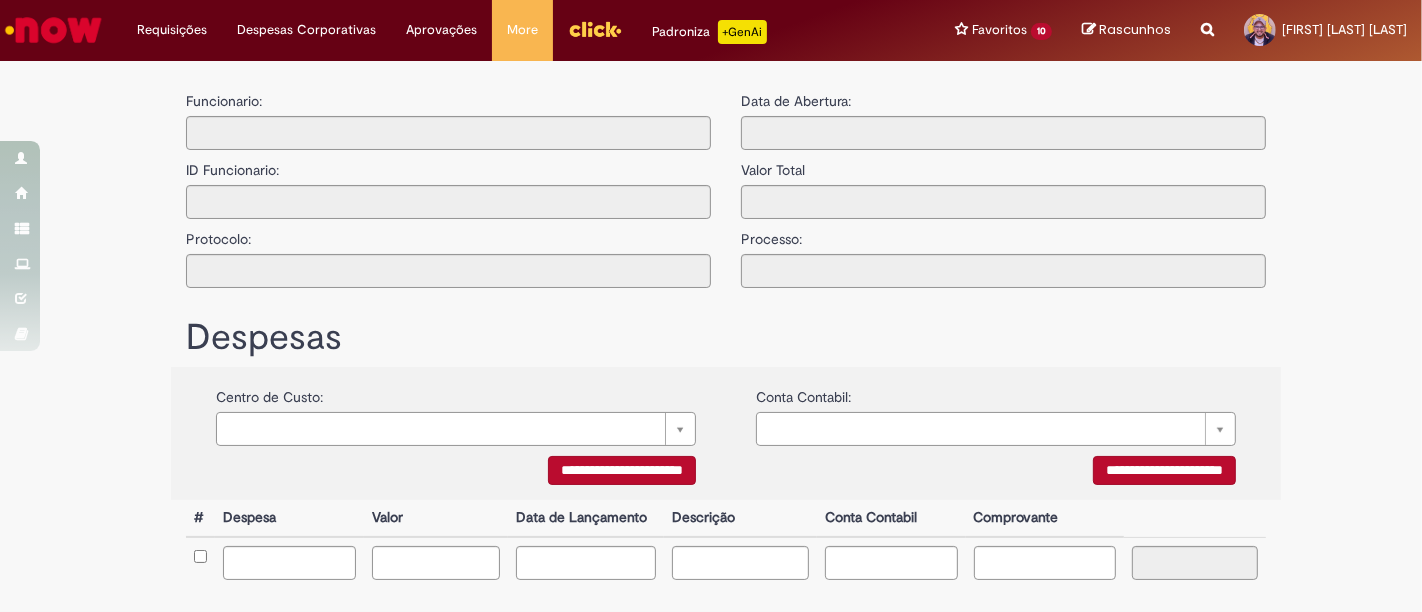 type on "**********" 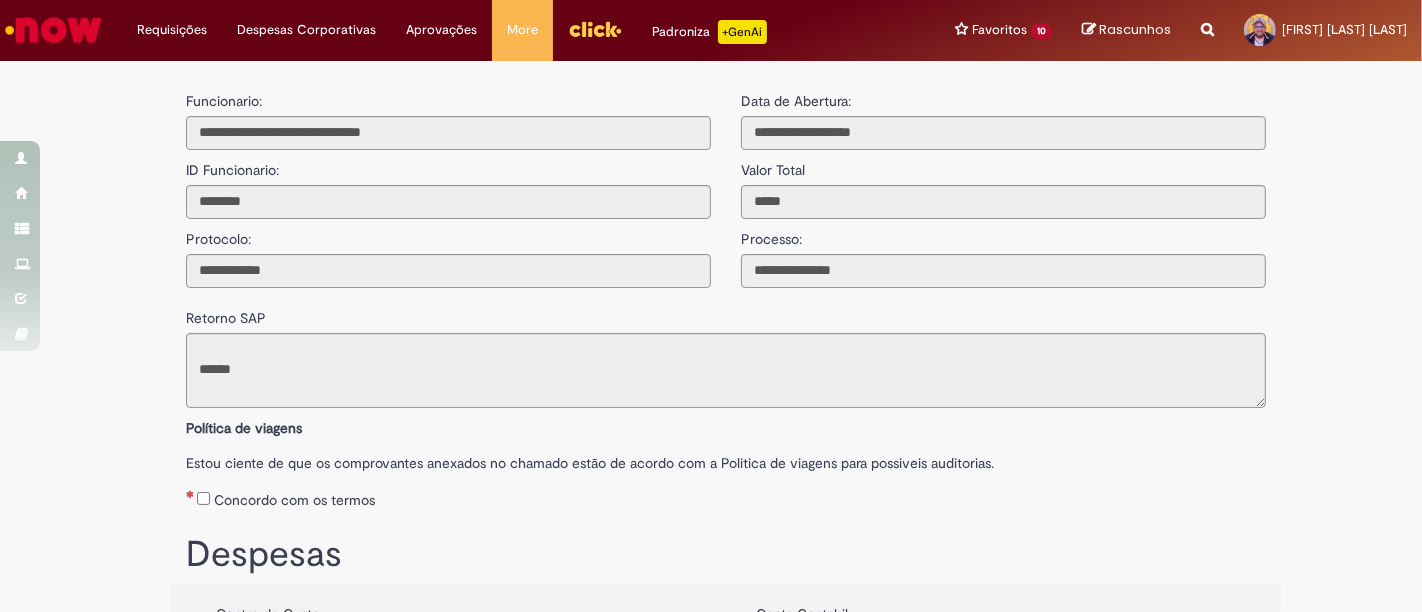 scroll, scrollTop: 118, scrollLeft: 0, axis: vertical 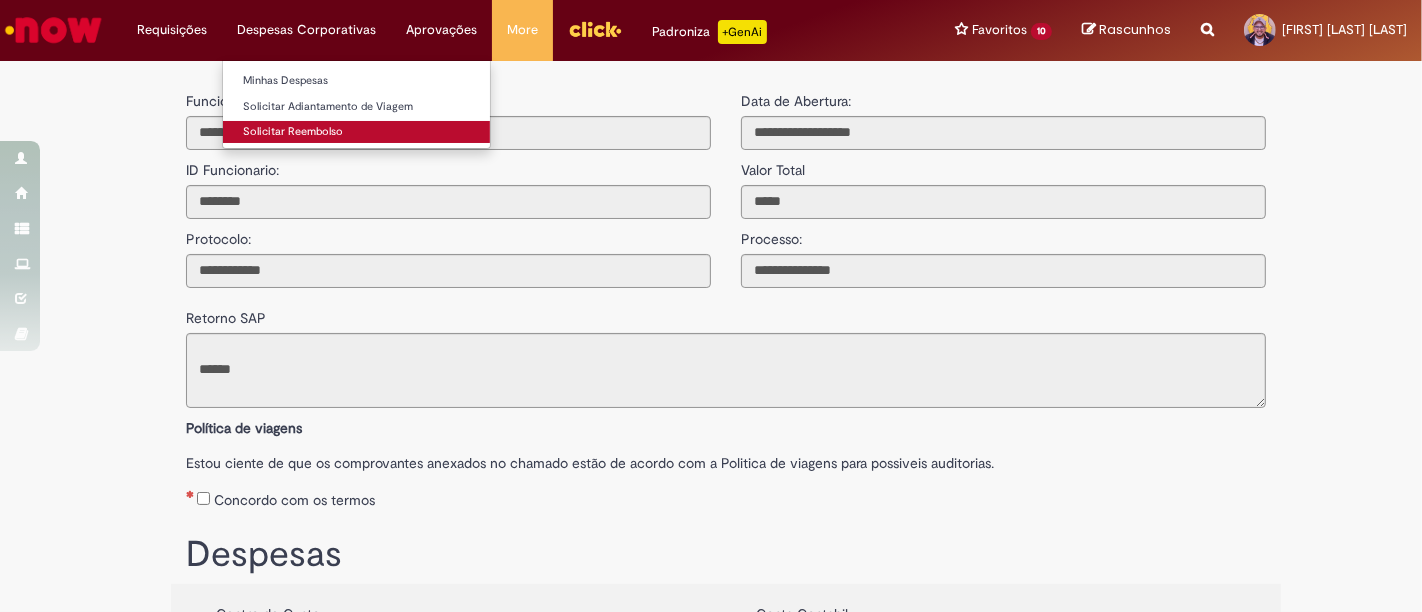 click on "Solicitar Reembolso" at bounding box center (356, 132) 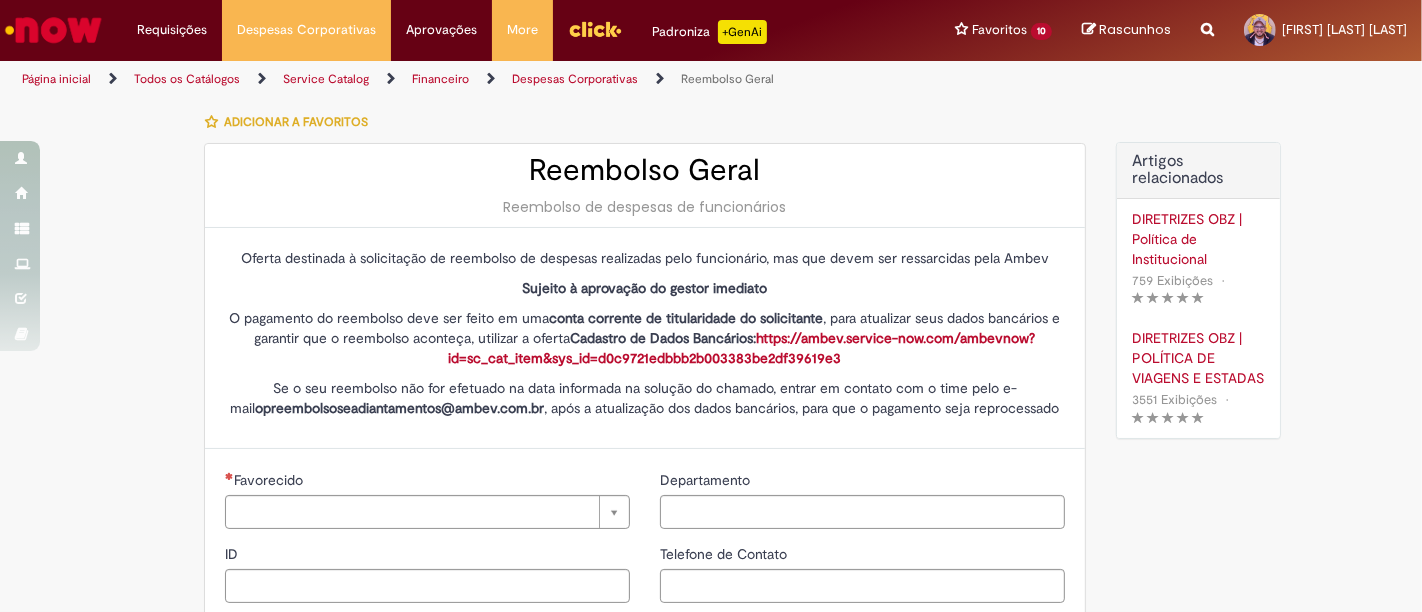 type on "********" 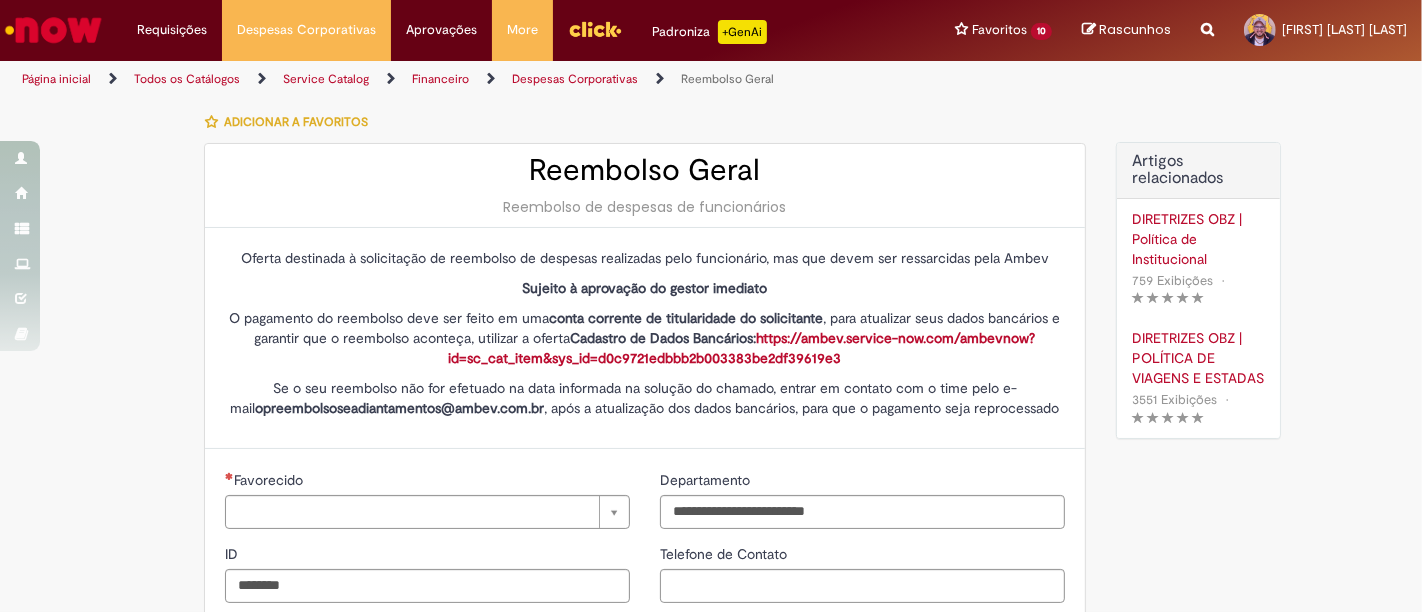 type on "**********" 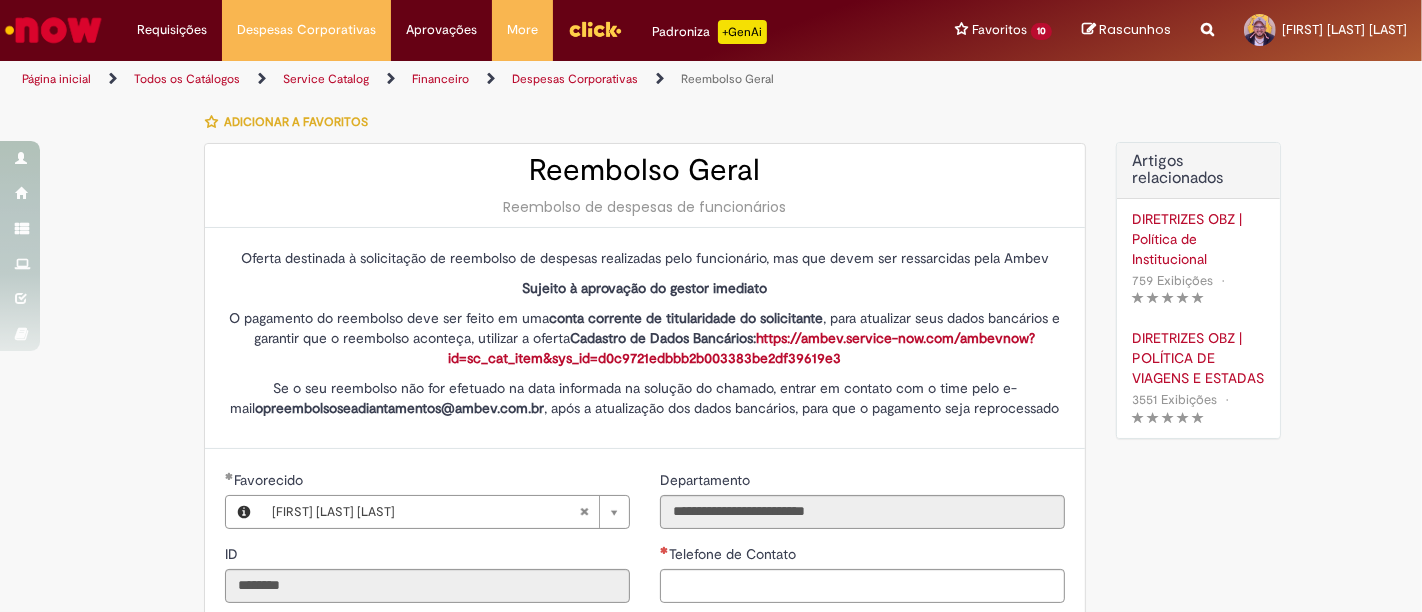 type on "**********" 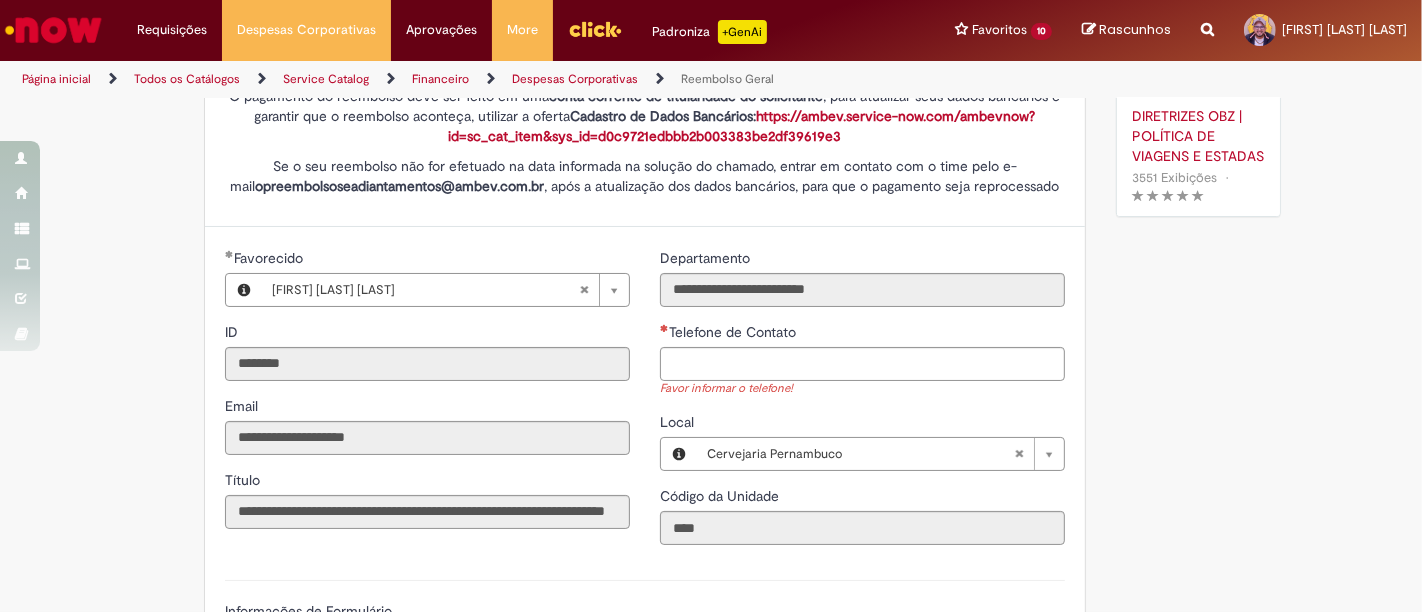 click on "Telefone de Contato" at bounding box center (862, 334) 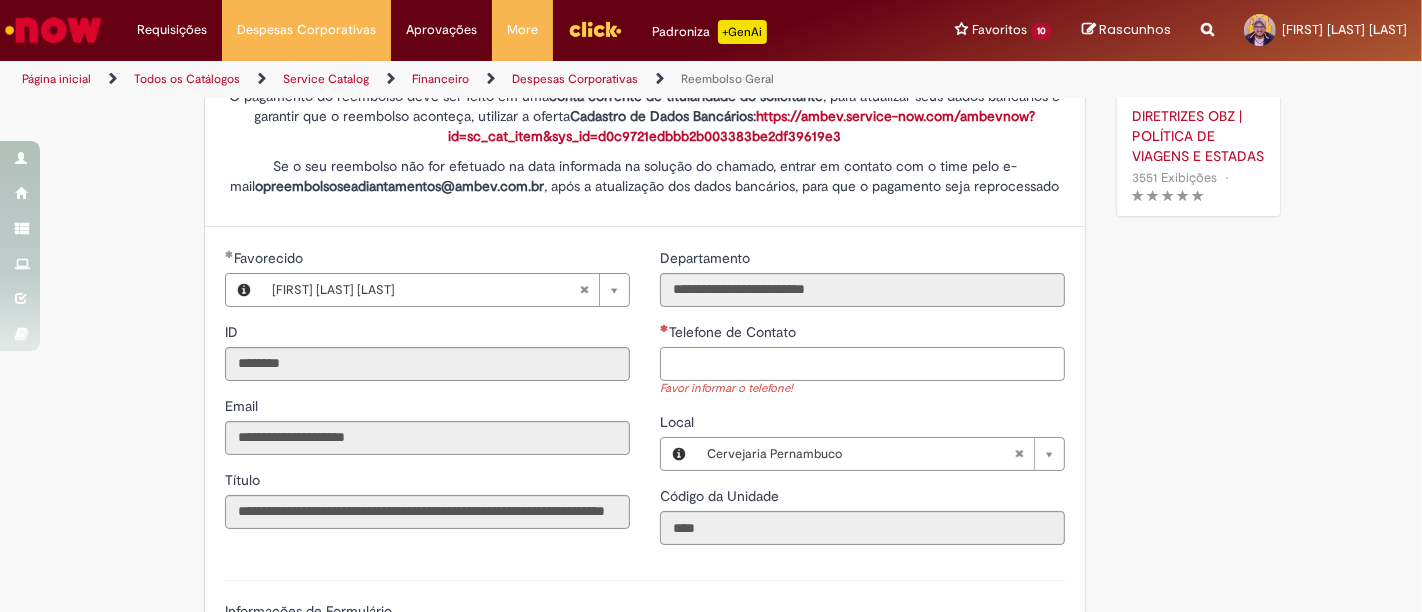 click on "Telefone de Contato" at bounding box center [862, 364] 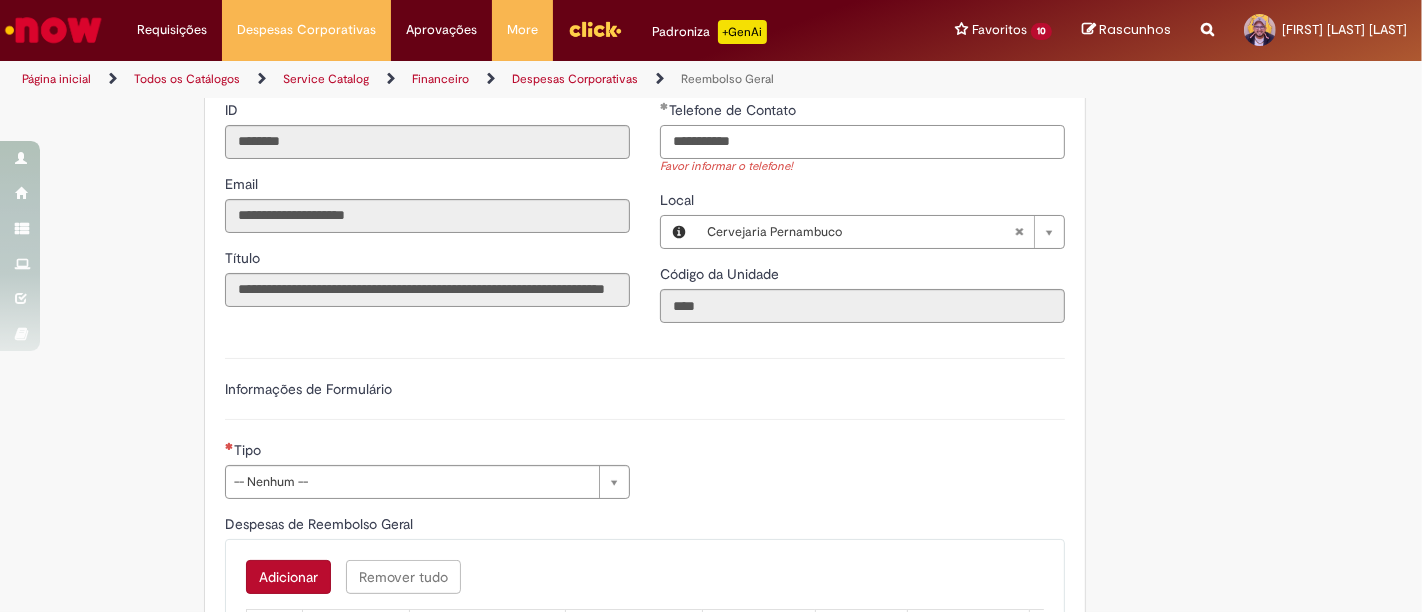 scroll, scrollTop: 555, scrollLeft: 0, axis: vertical 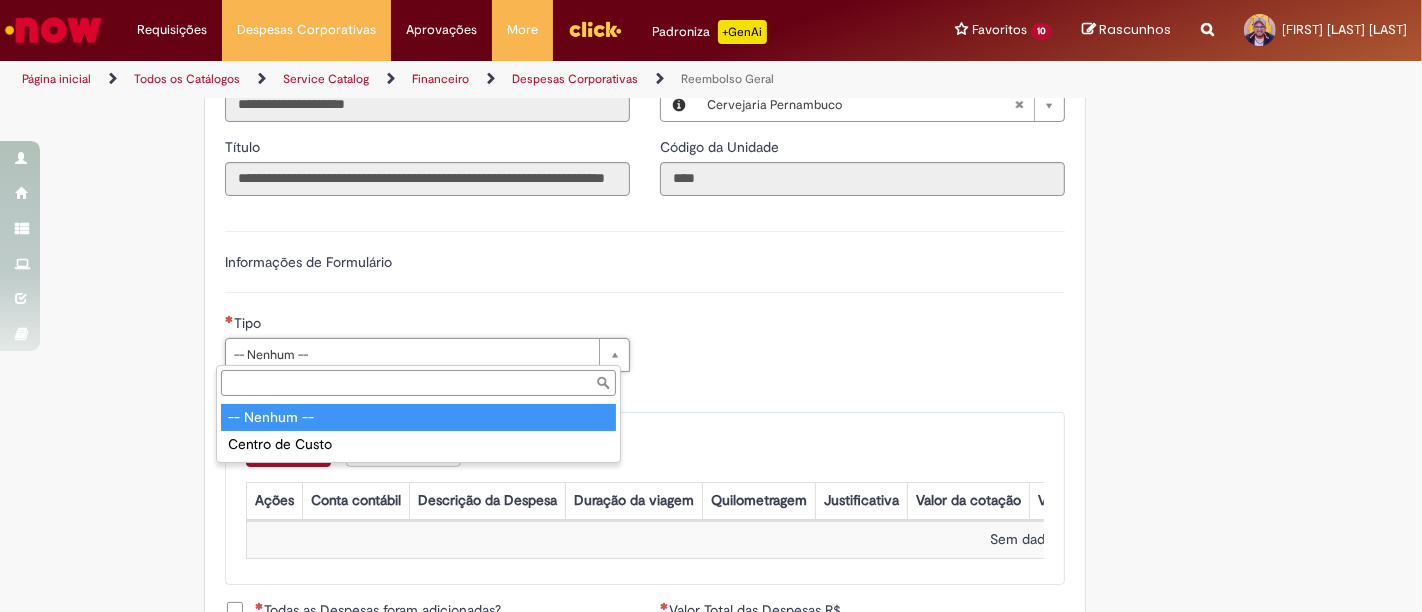 type on "**********" 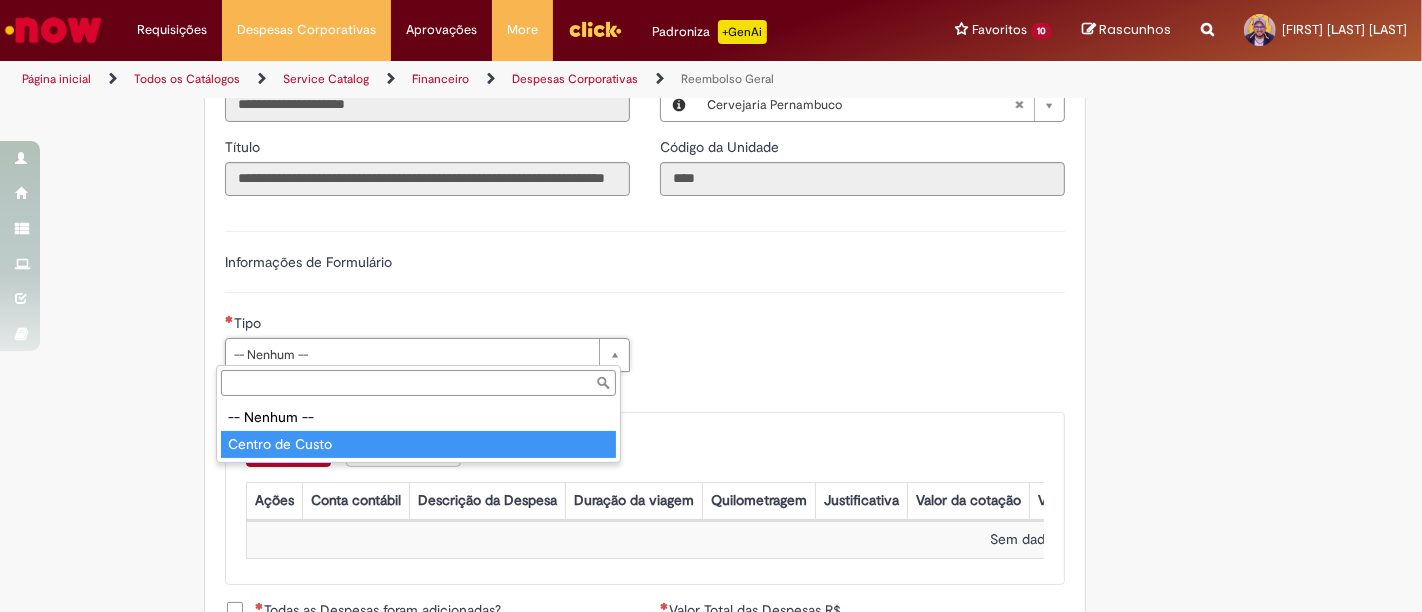 type on "**********" 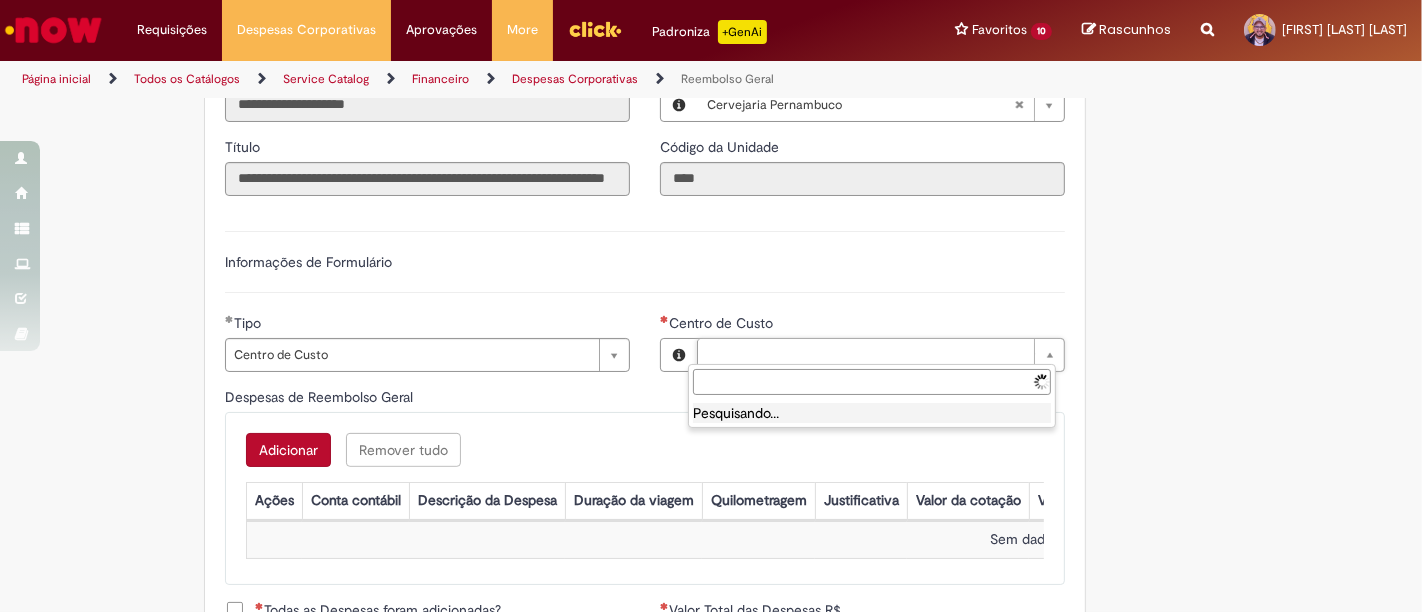 type on "**********" 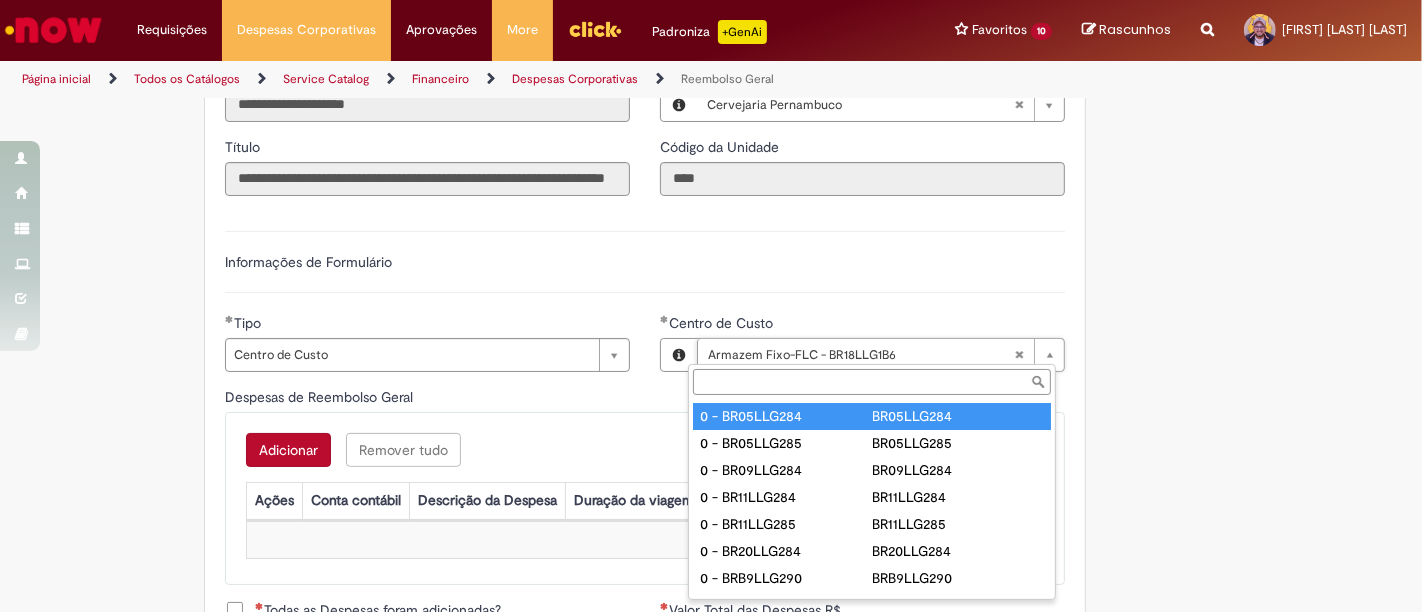 type on "**********" 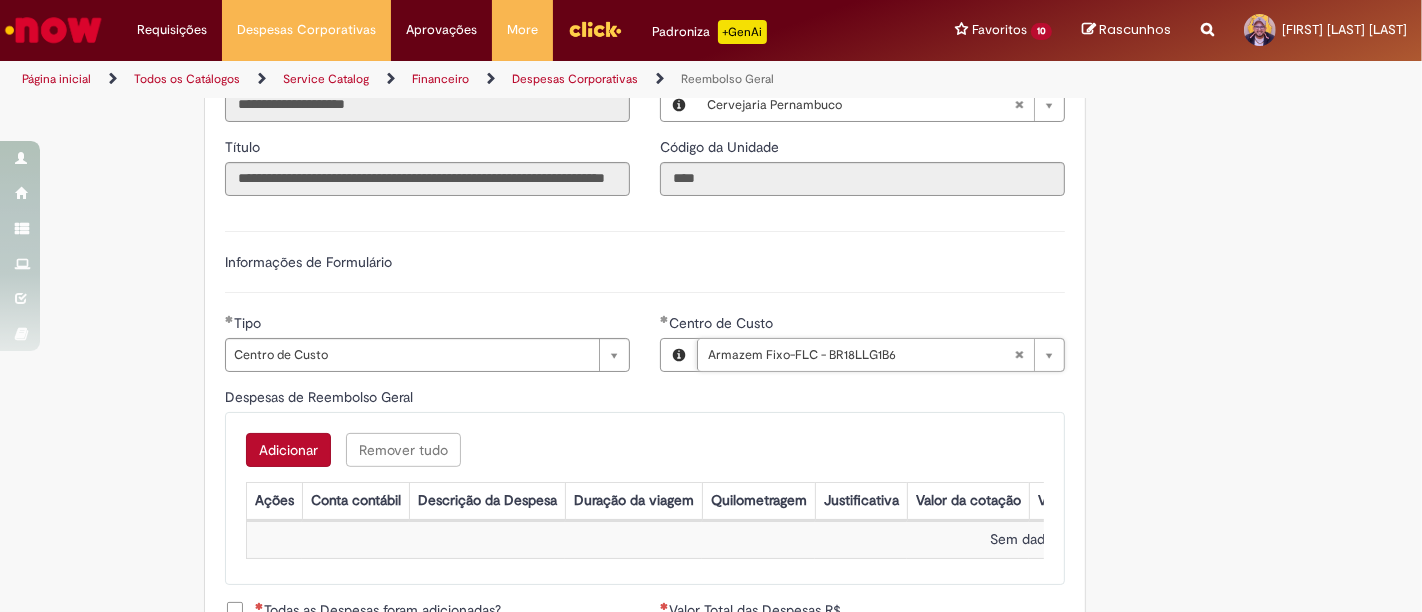 scroll, scrollTop: 0, scrollLeft: 207, axis: horizontal 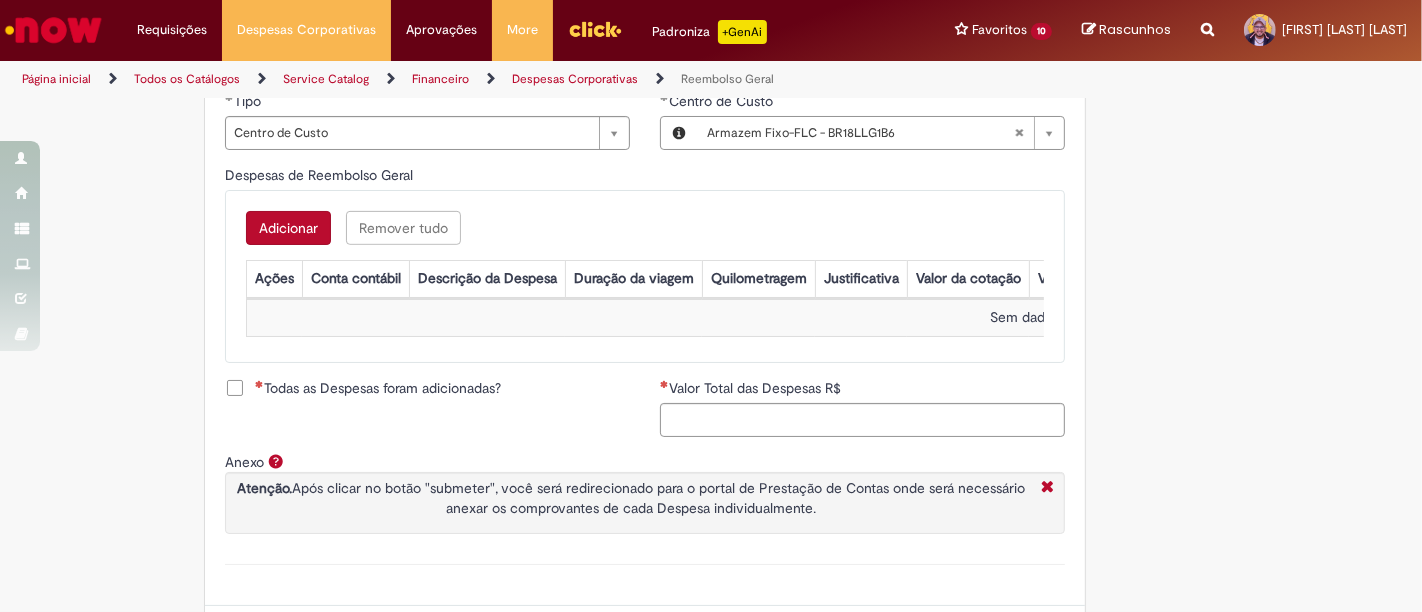 click on "Adicionar" at bounding box center (288, 228) 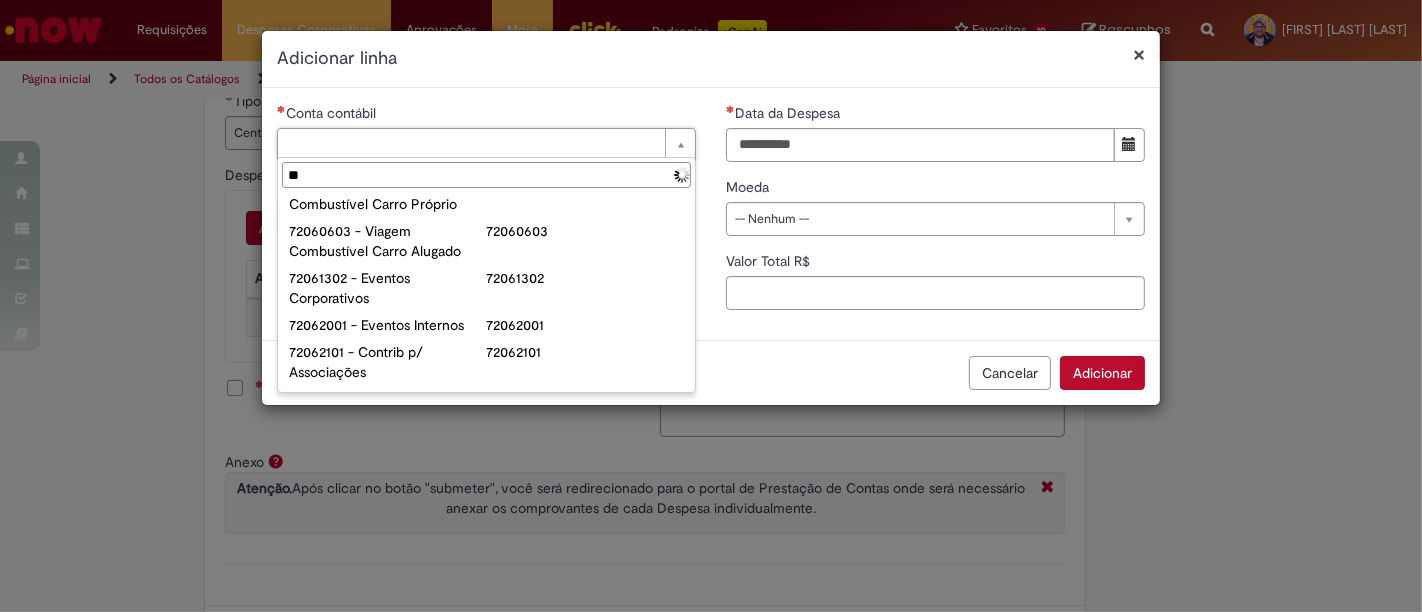 scroll, scrollTop: 0, scrollLeft: 0, axis: both 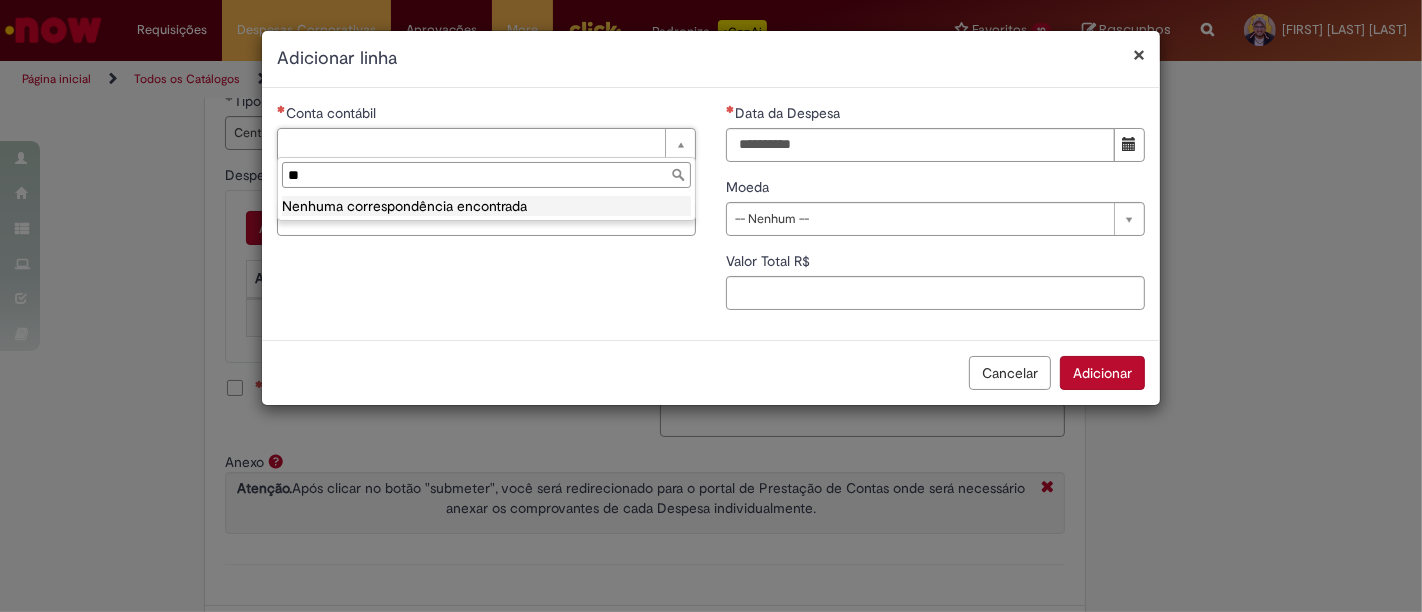 type on "*" 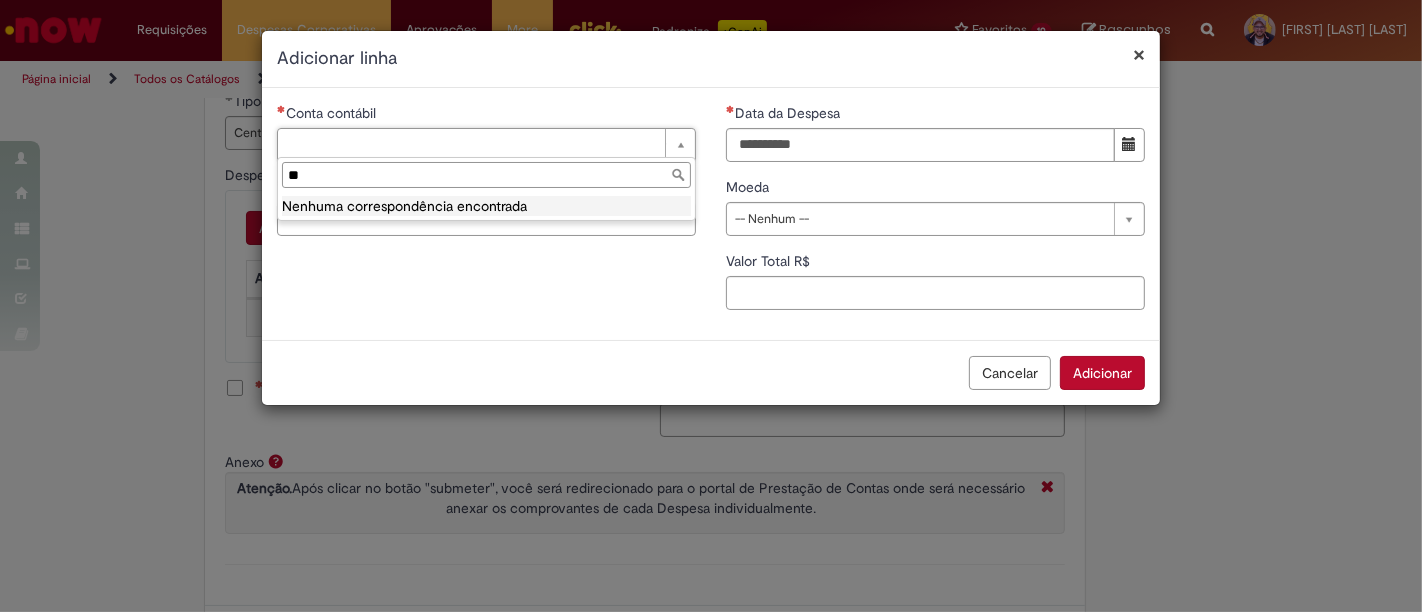 type on "*" 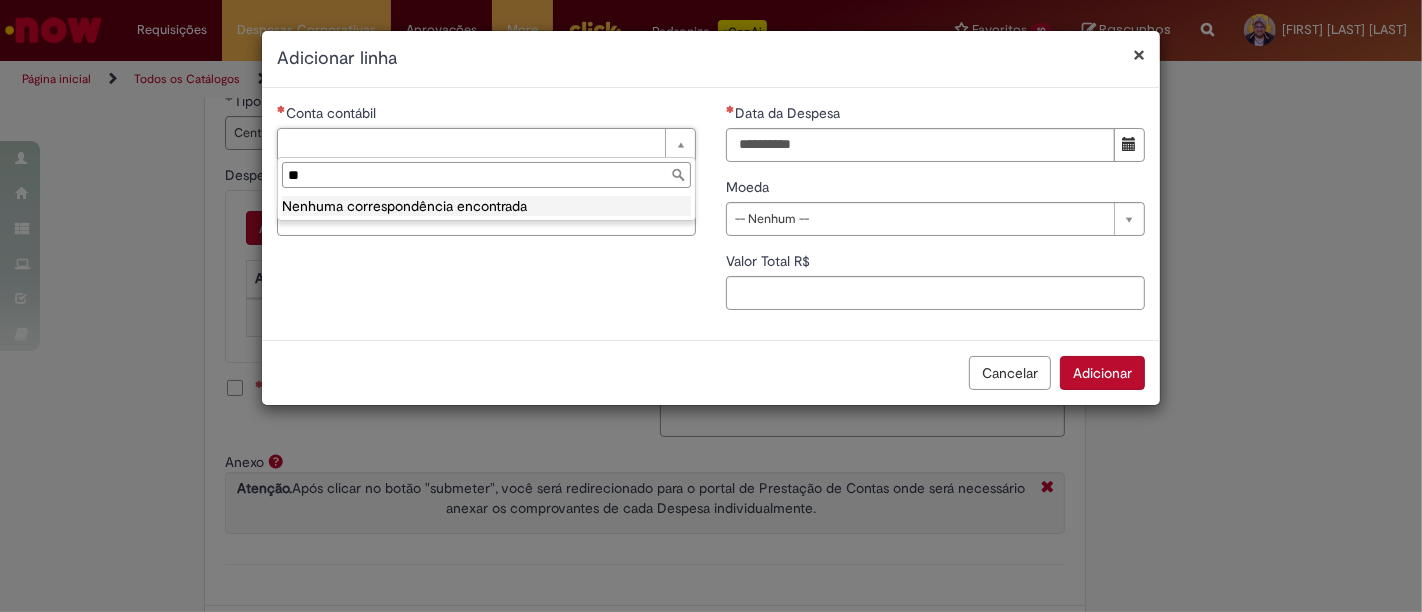 type on "*" 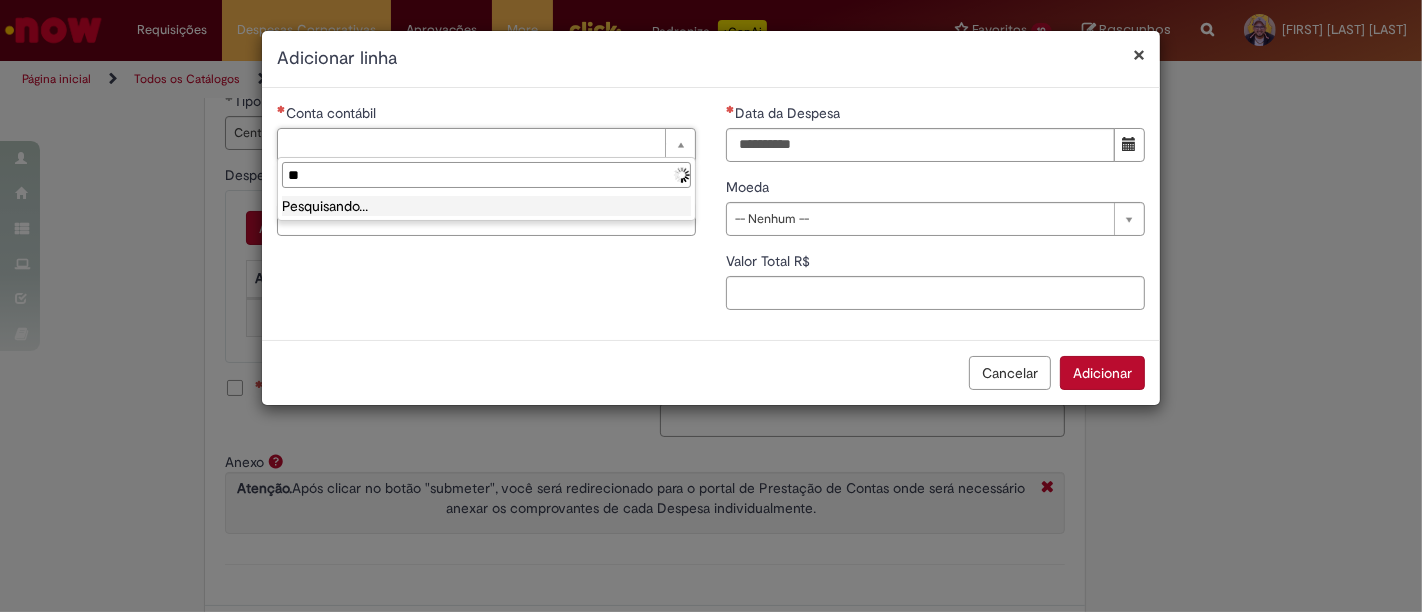 type on "*" 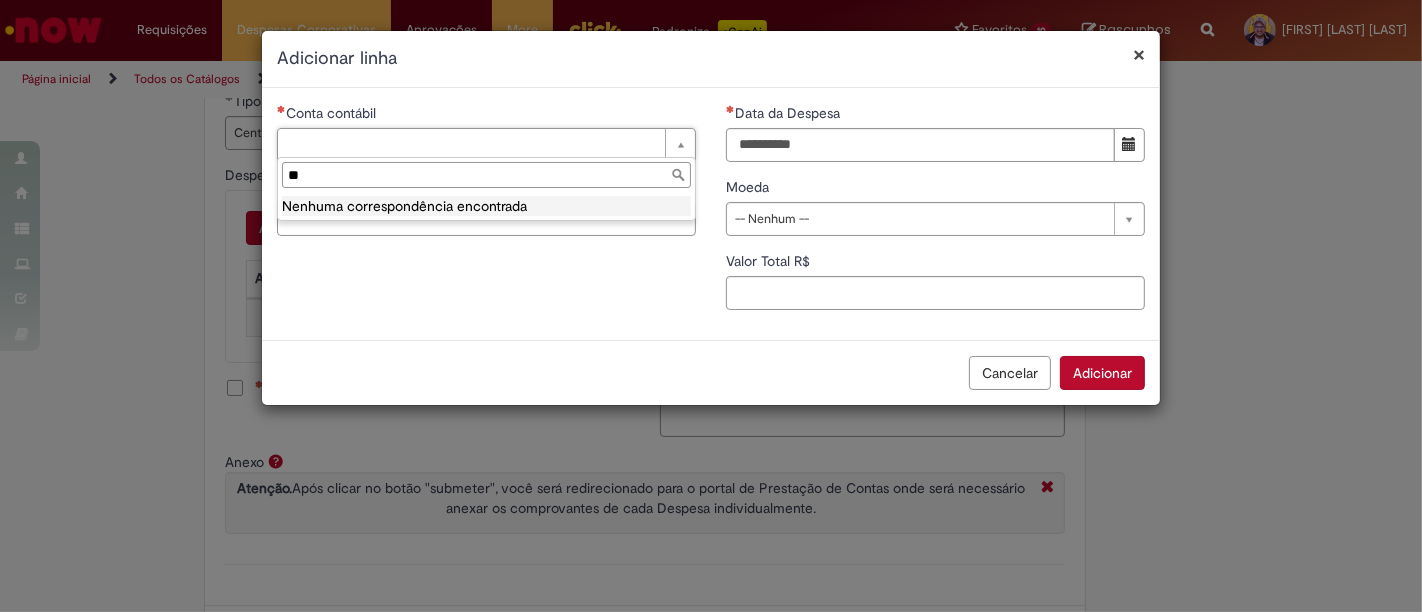 type on "*" 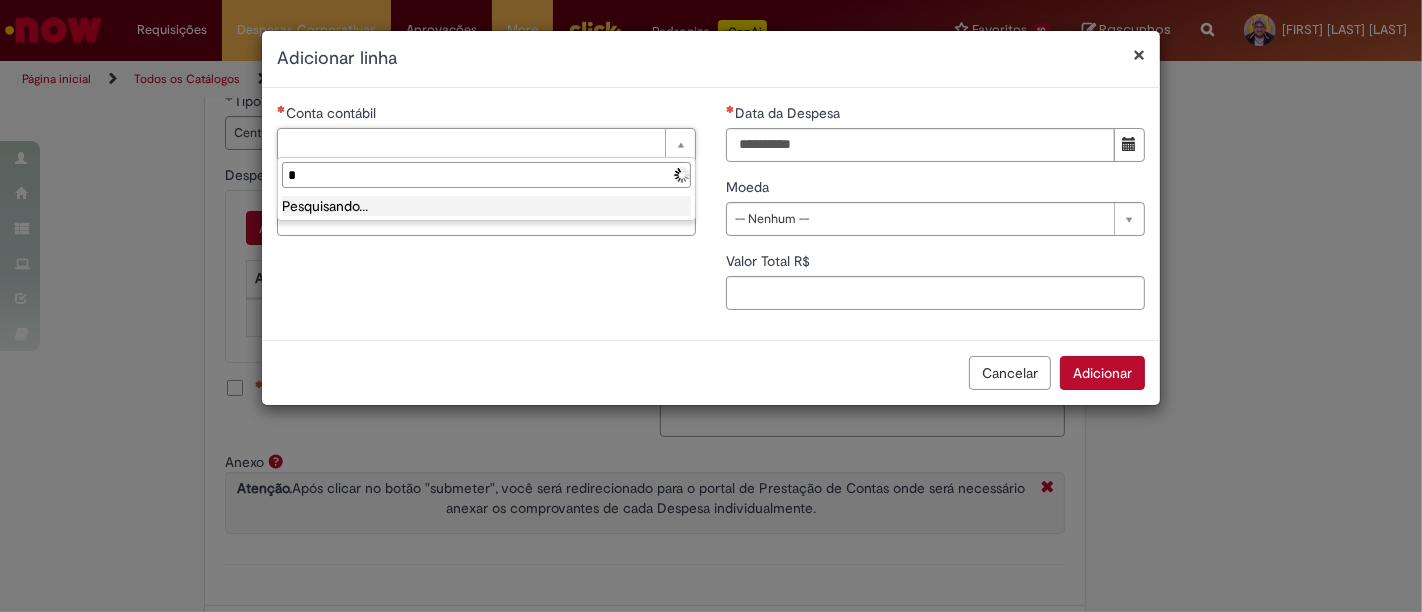 type 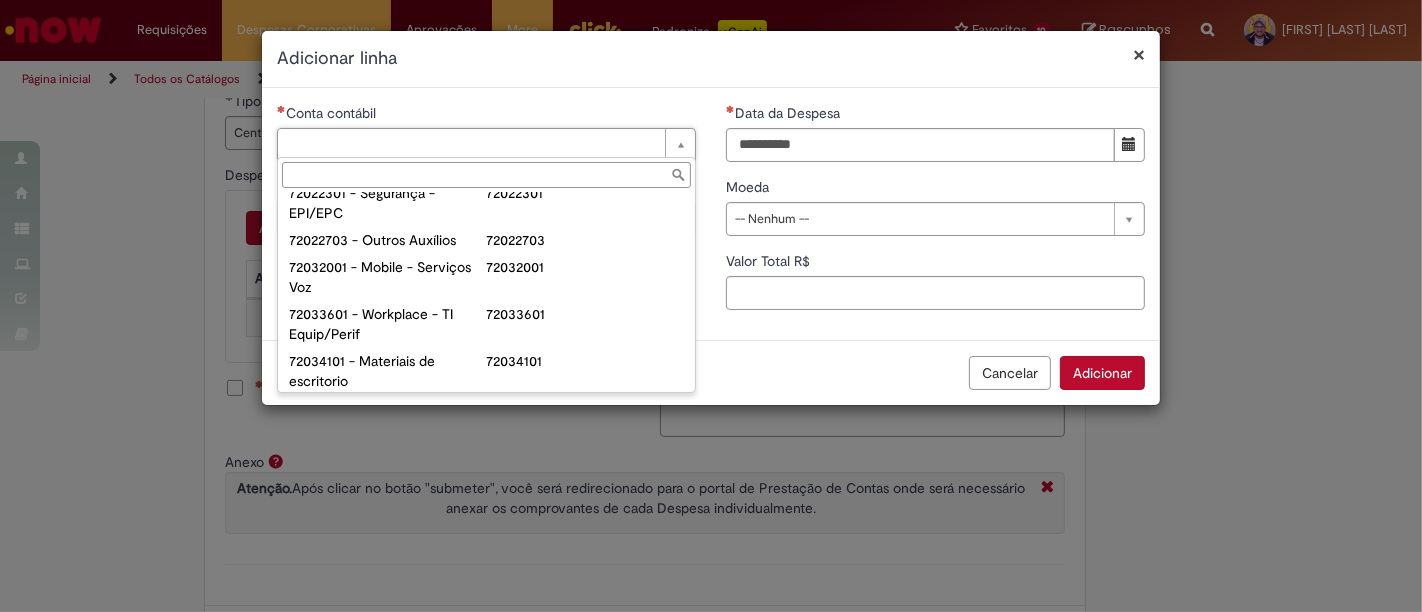 scroll, scrollTop: 222, scrollLeft: 0, axis: vertical 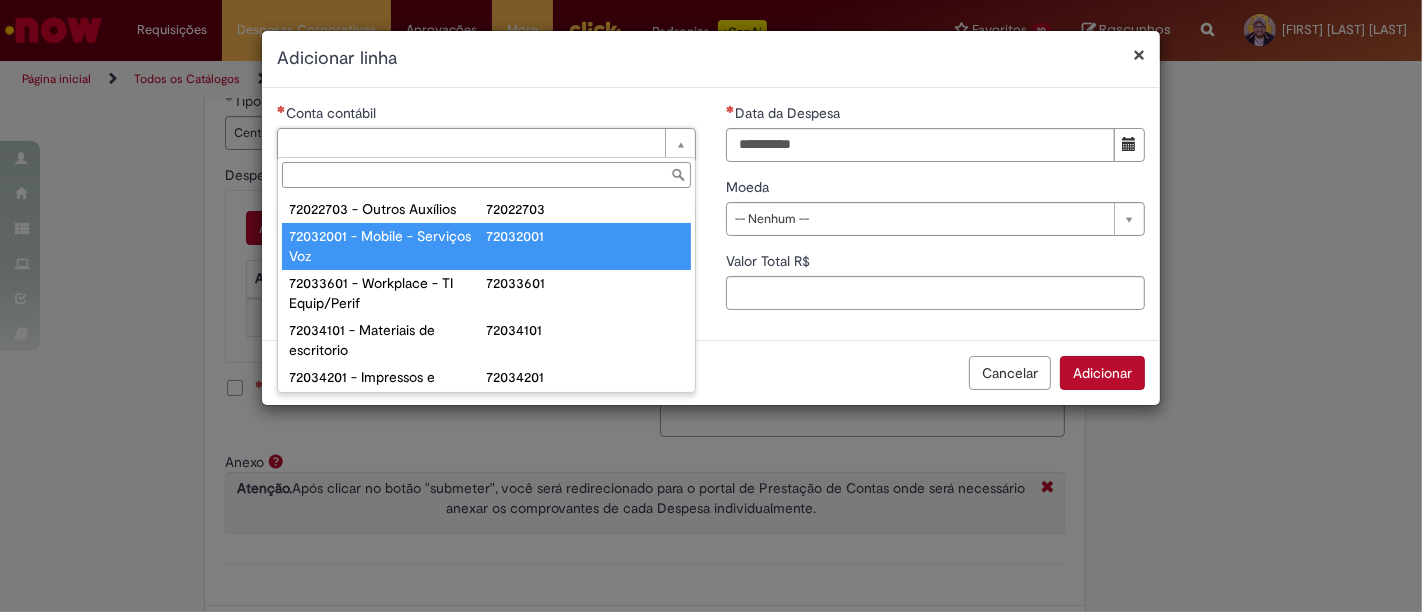 type on "**********" 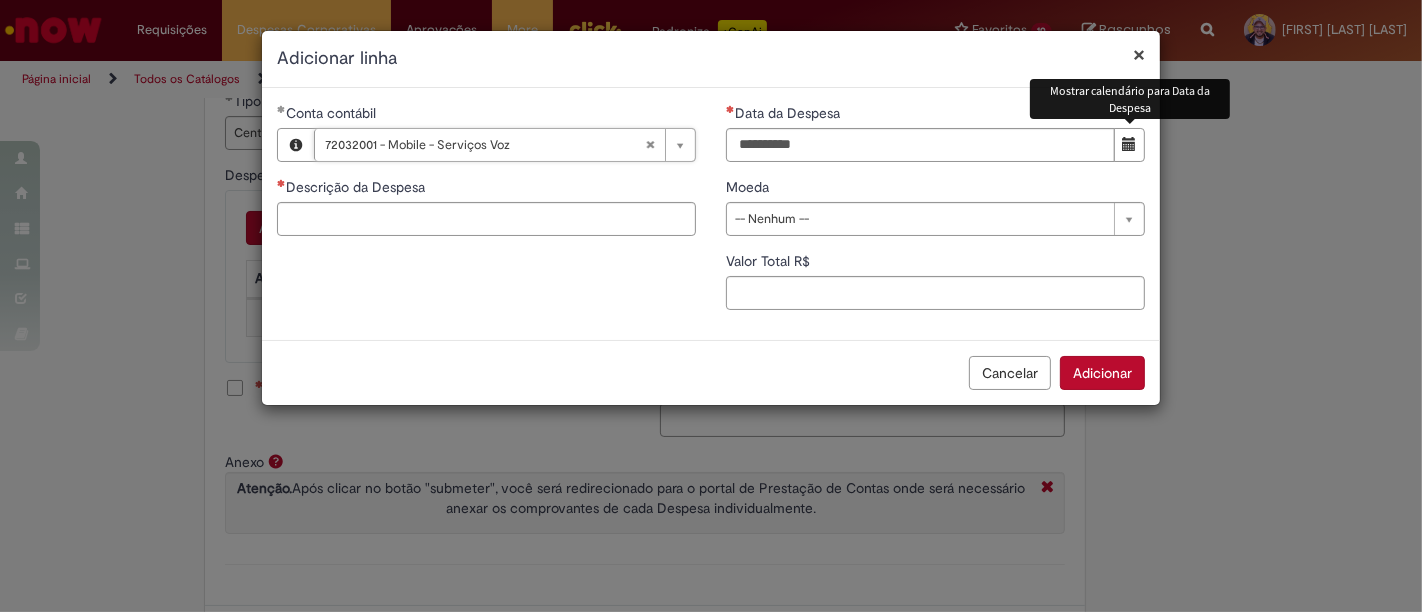 click at bounding box center [1130, 144] 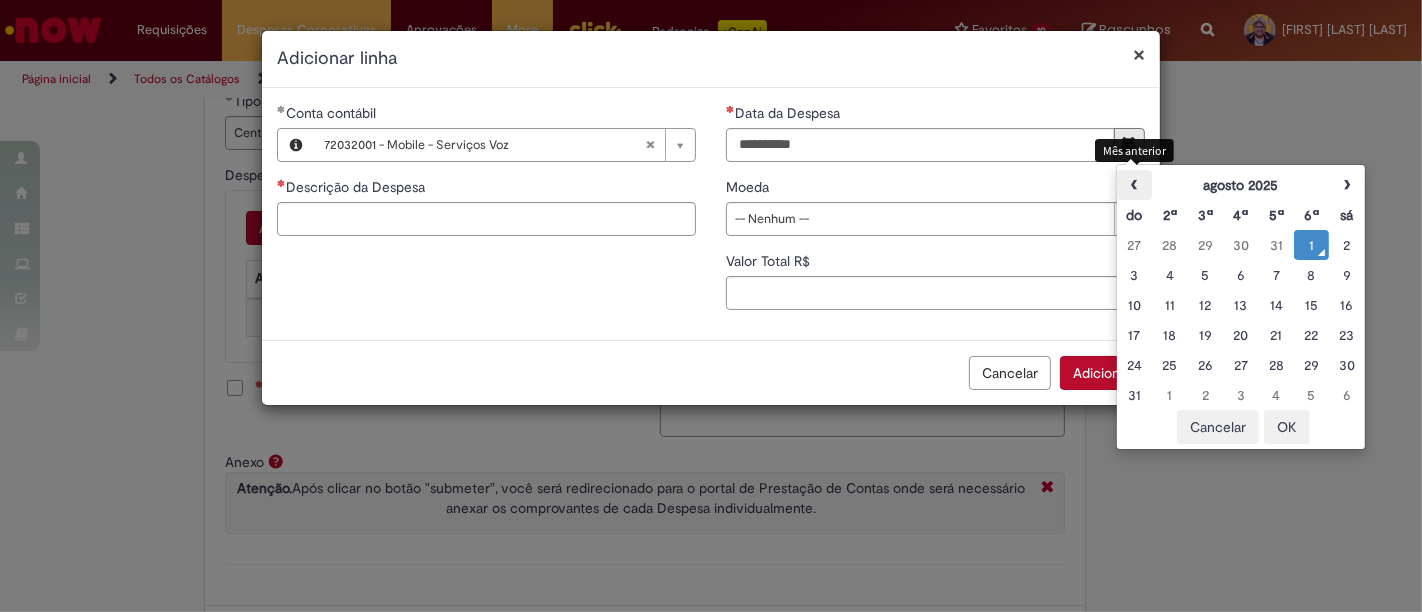 click on "‹" at bounding box center [1134, 185] 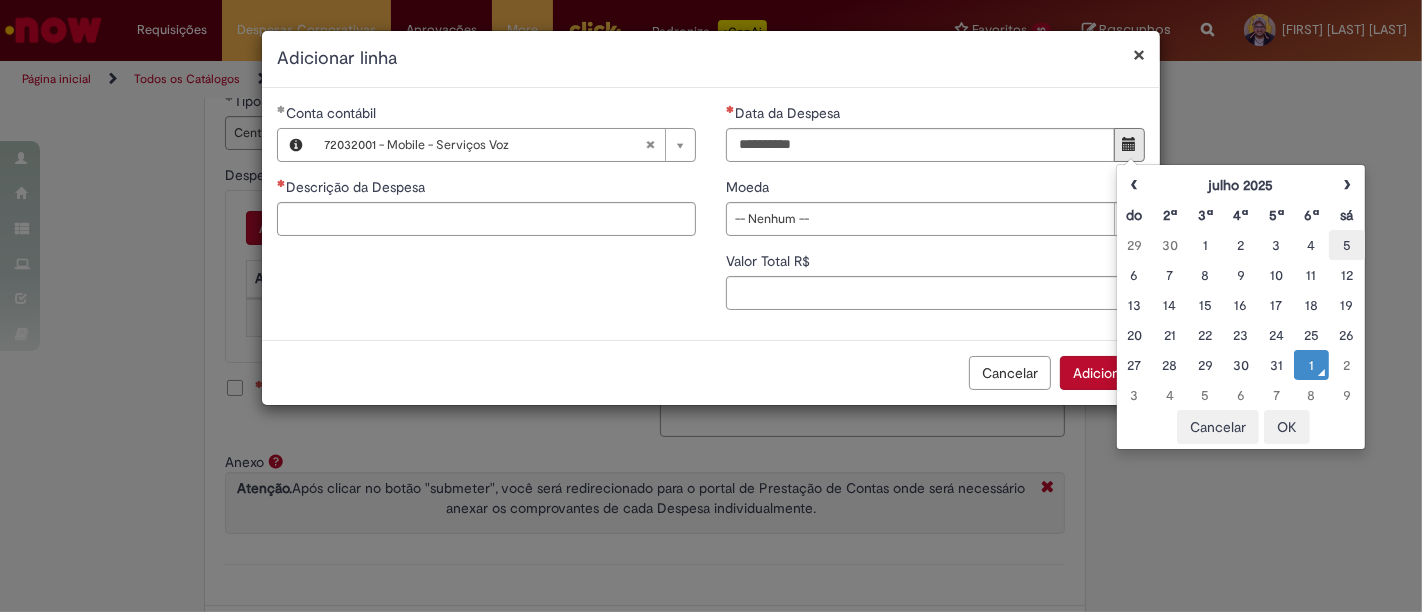 click on "5" at bounding box center (1346, 245) 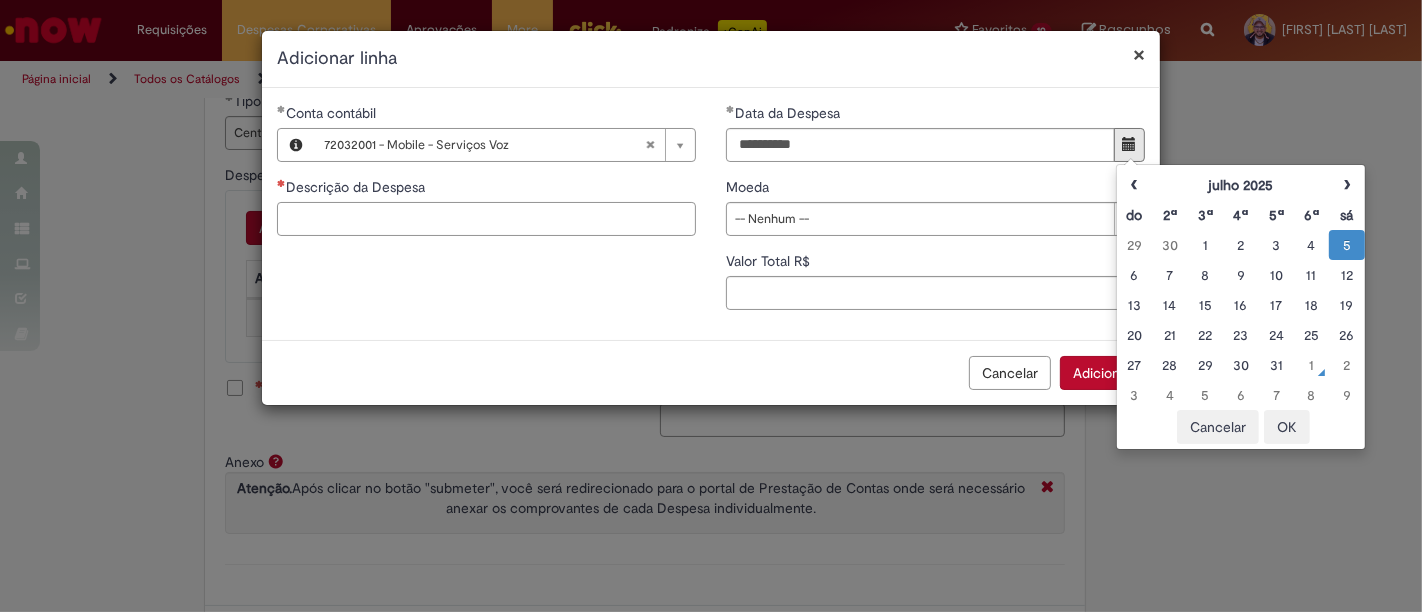 click on "Descrição da Despesa" at bounding box center (486, 219) 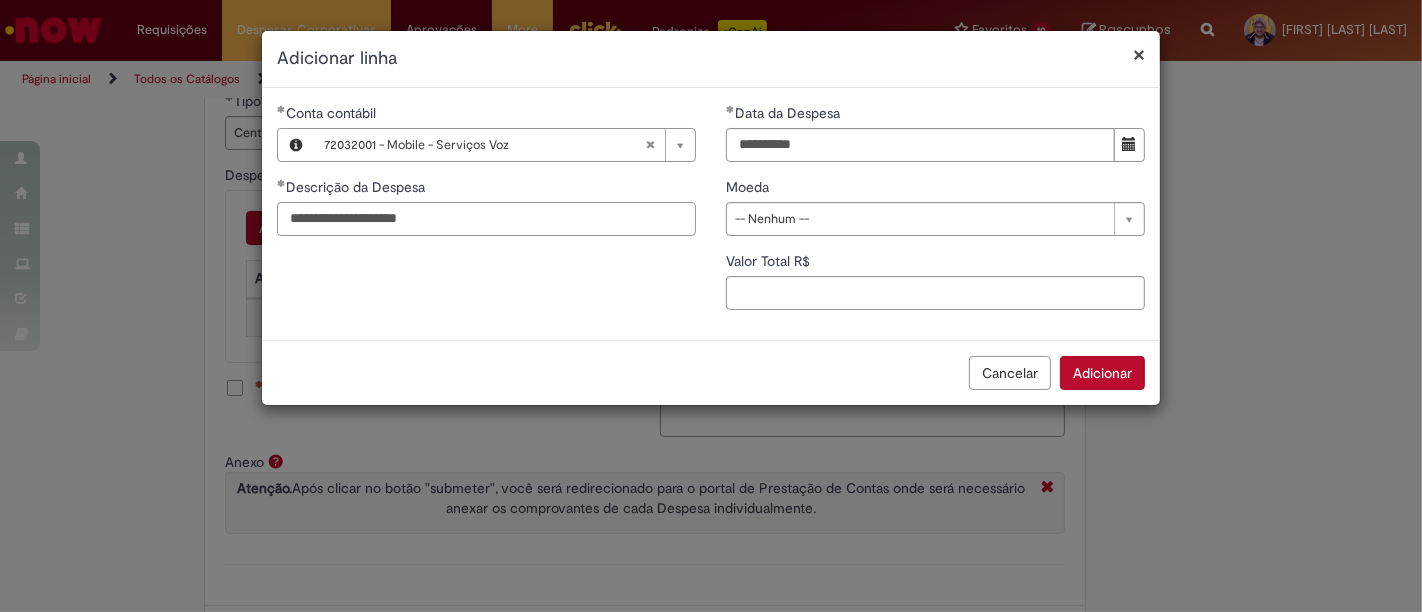 type on "**********" 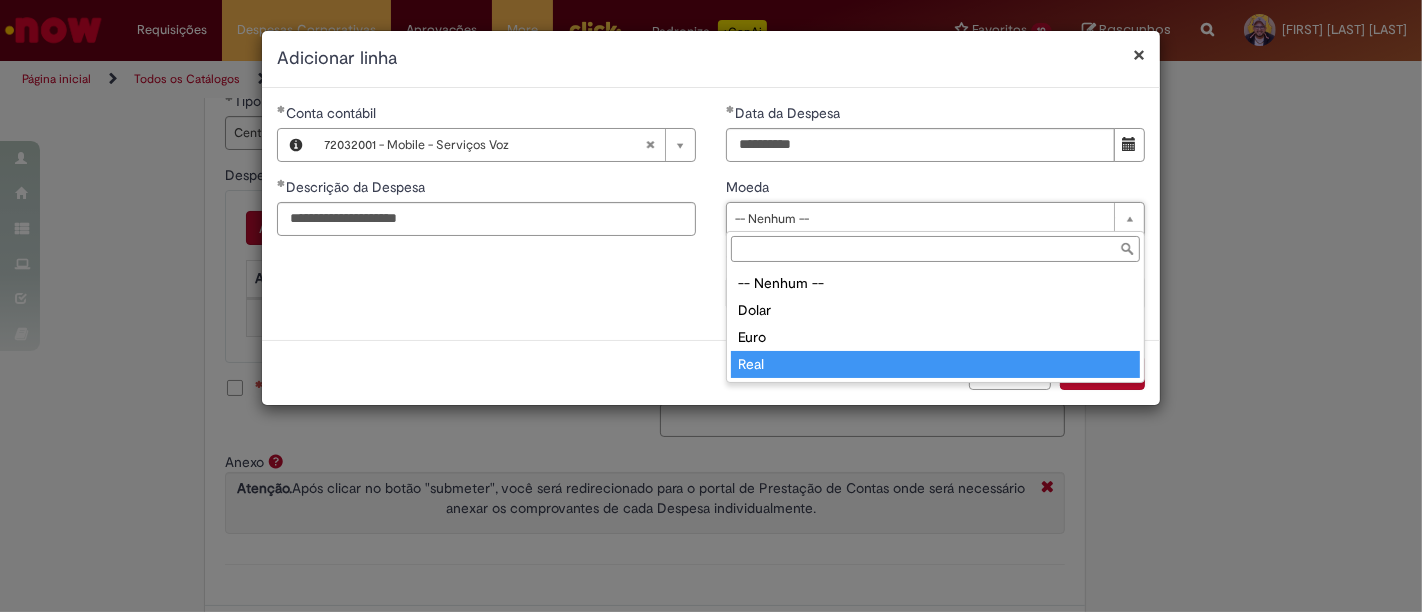 drag, startPoint x: 759, startPoint y: 350, endPoint x: 767, endPoint y: 339, distance: 13.601471 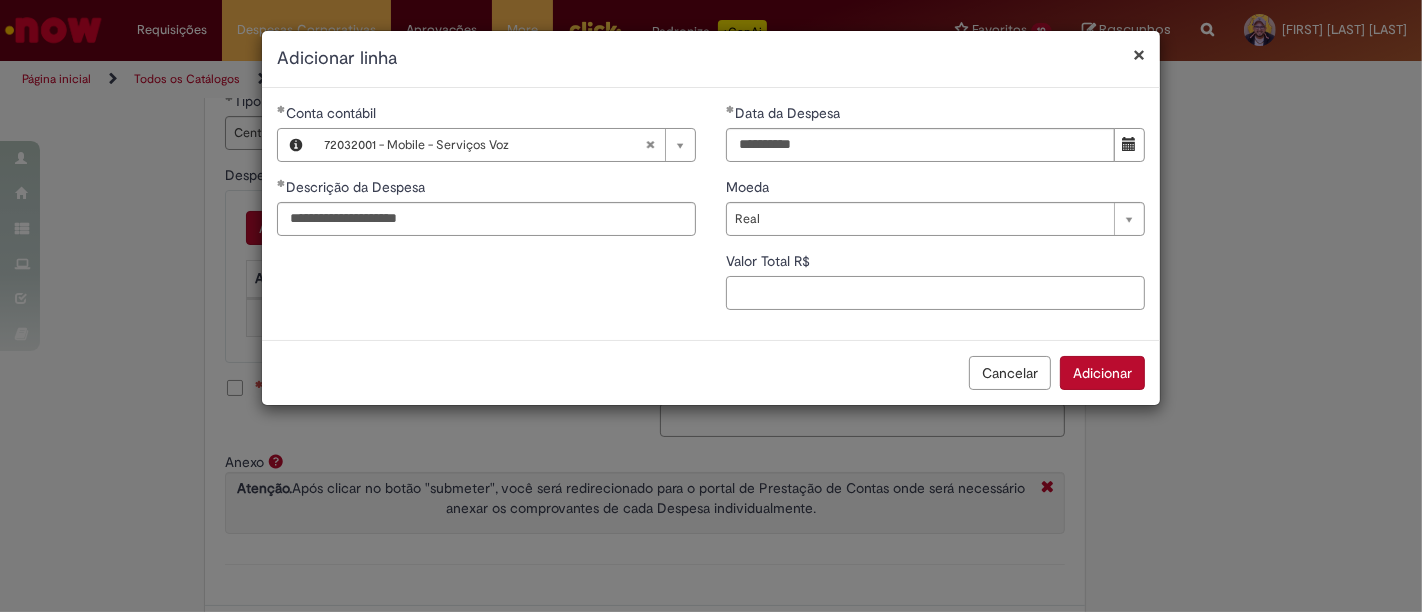 click on "Valor Total R$" at bounding box center (935, 293) 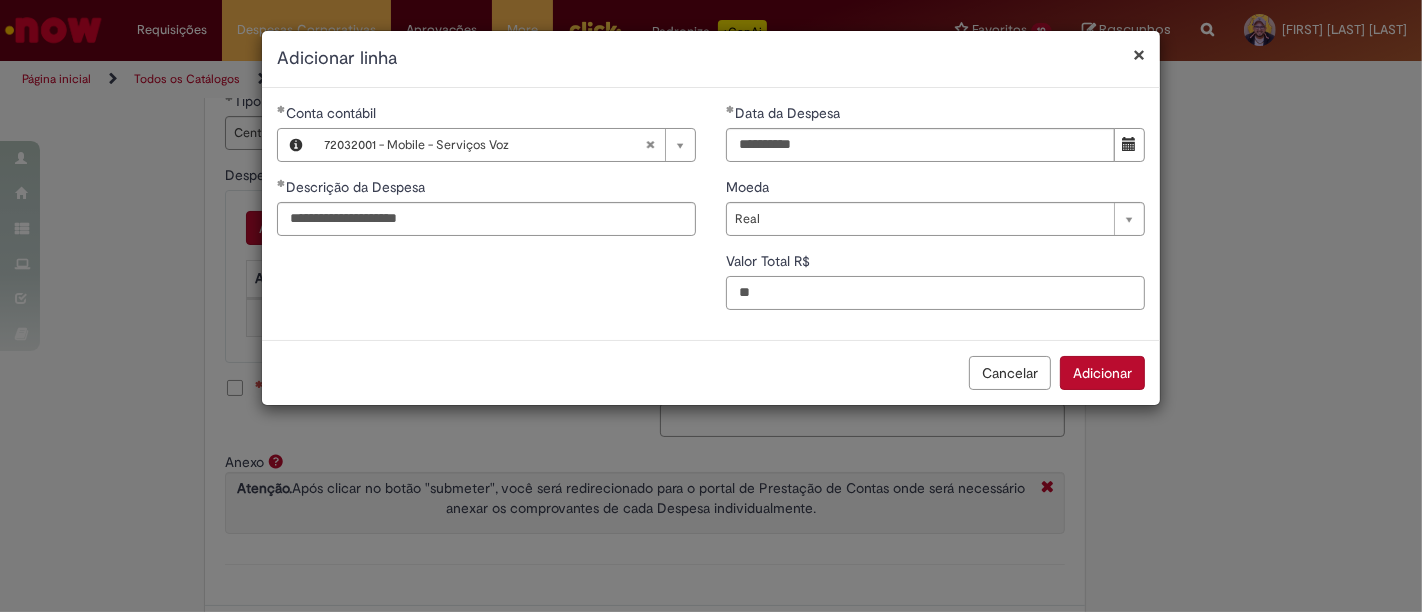 type on "*" 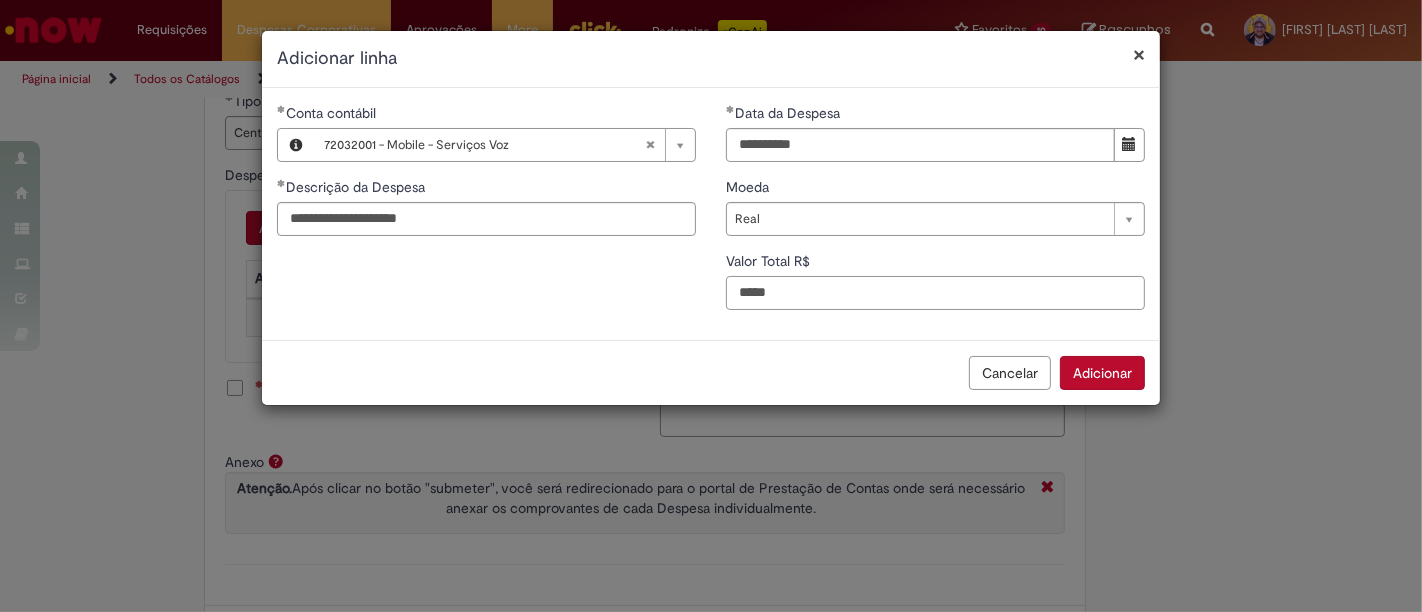 type on "*****" 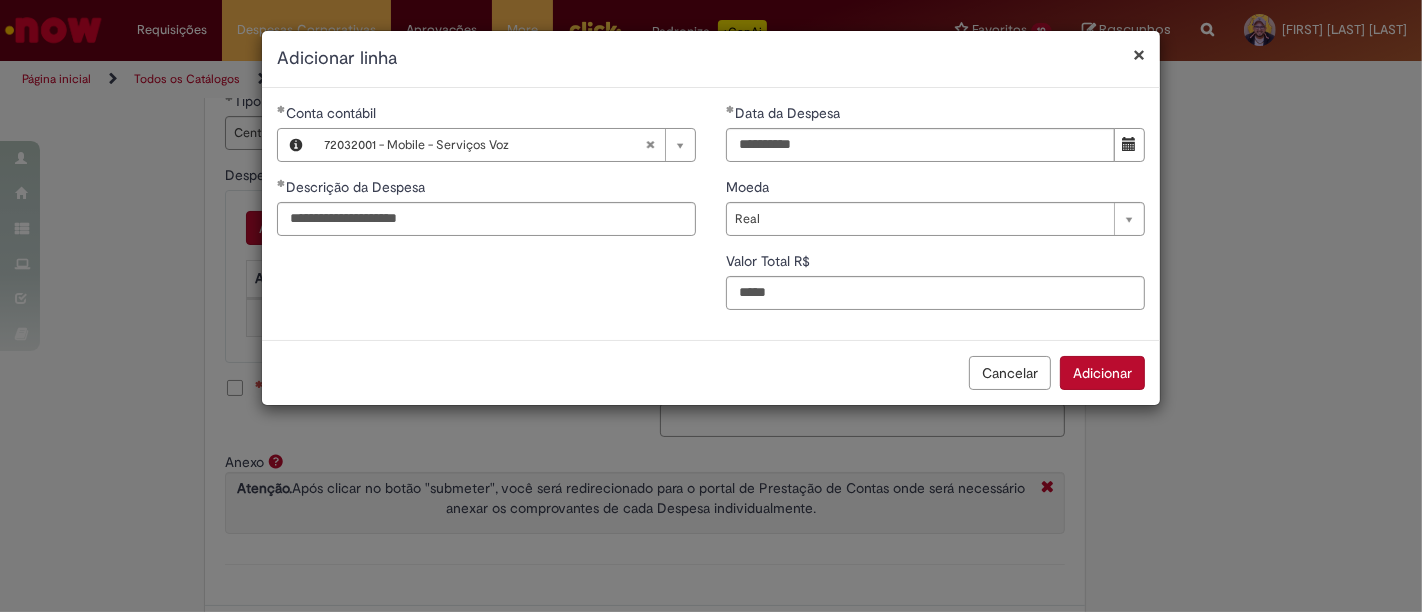type 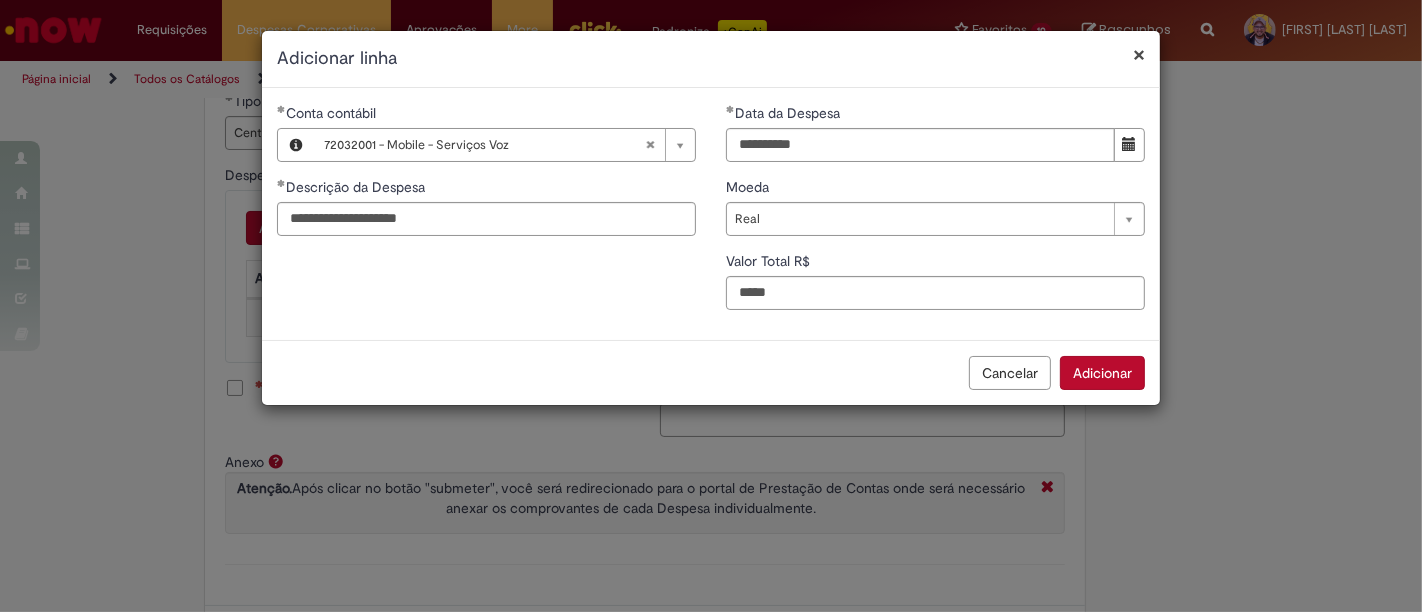 click on "**********" at bounding box center (711, 214) 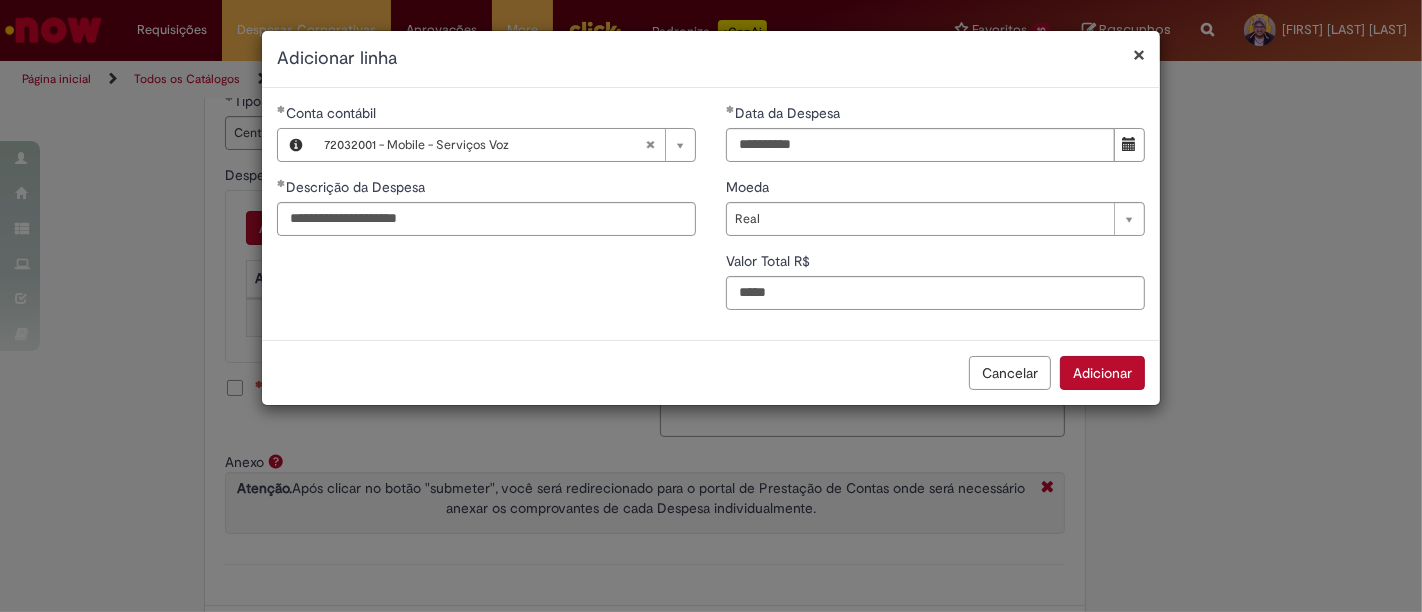 click on "Adicionar" at bounding box center [1102, 373] 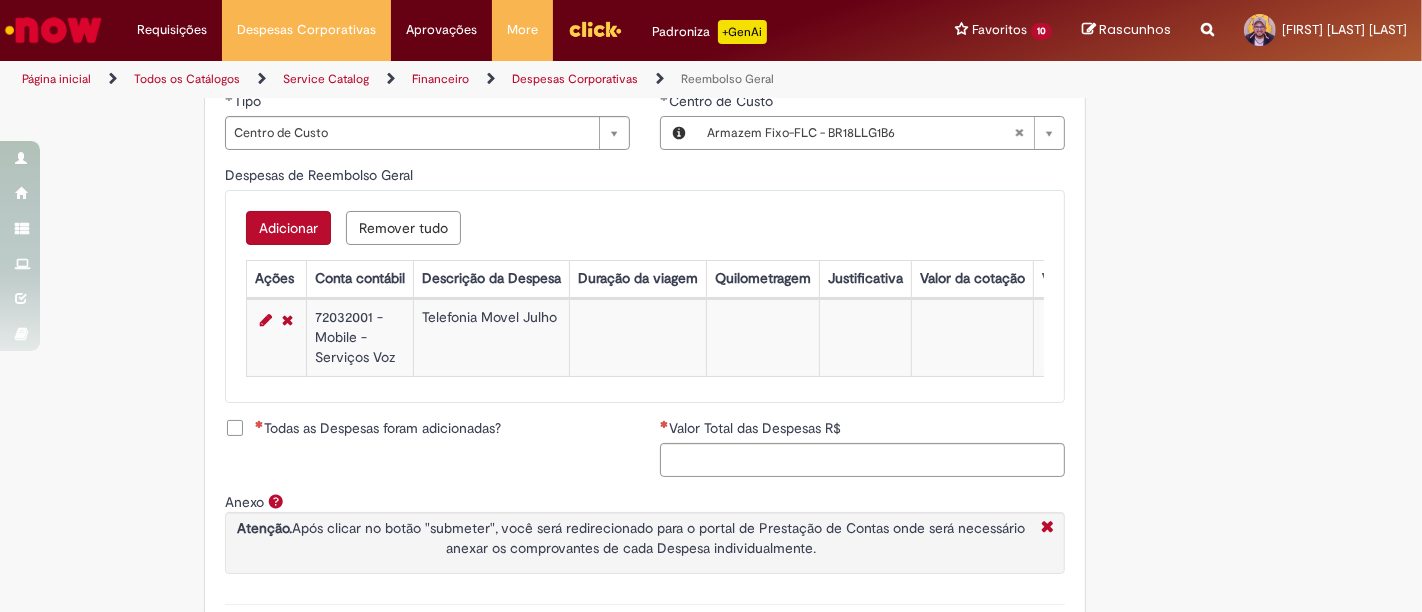 click on "Todas as Despesas foram adicionadas?" at bounding box center [378, 428] 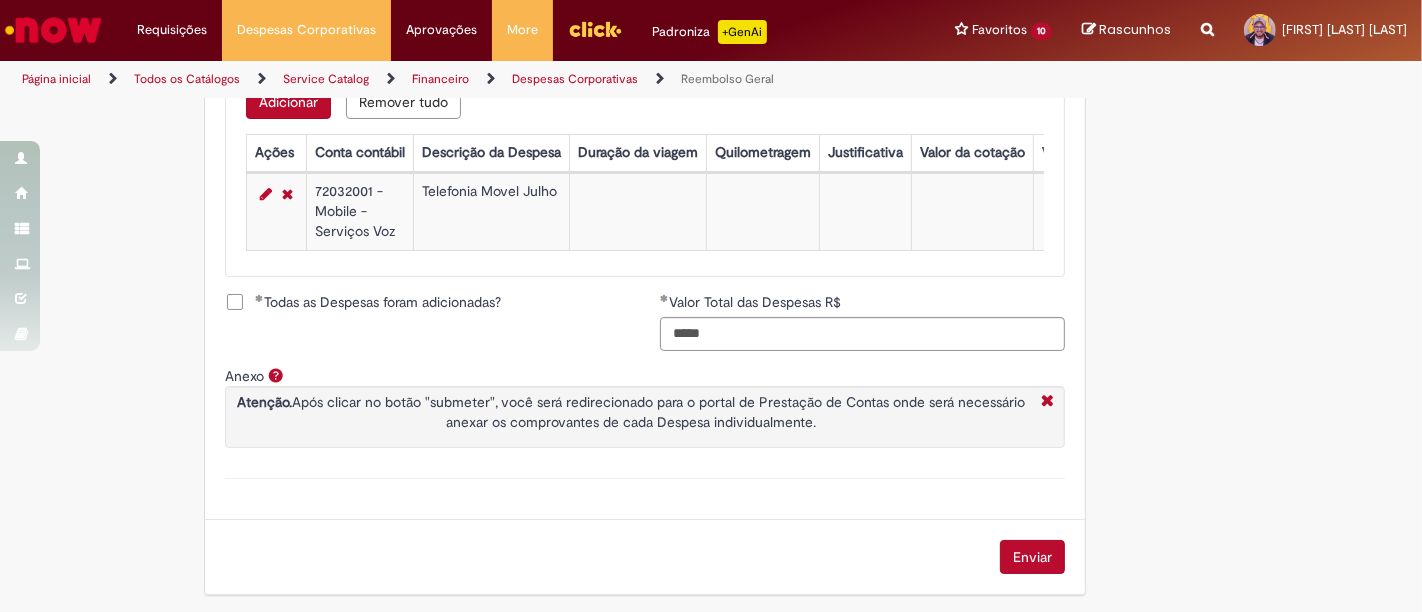 scroll, scrollTop: 918, scrollLeft: 0, axis: vertical 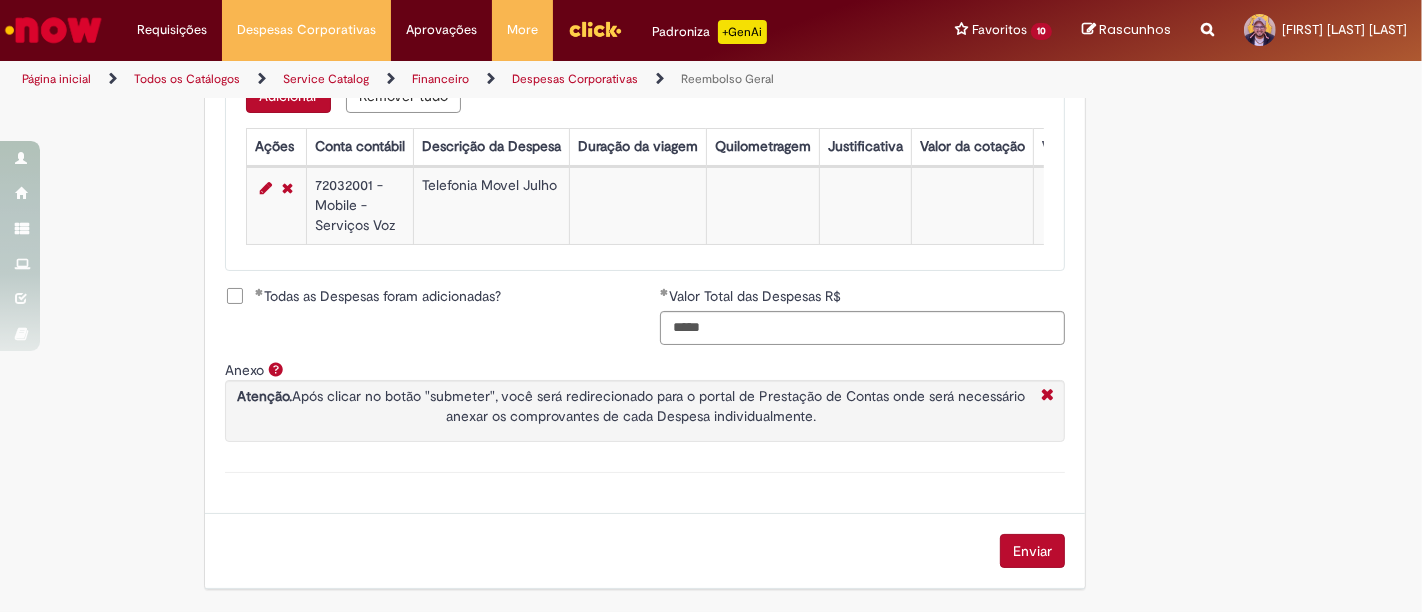 click on "Enviar" at bounding box center [1032, 551] 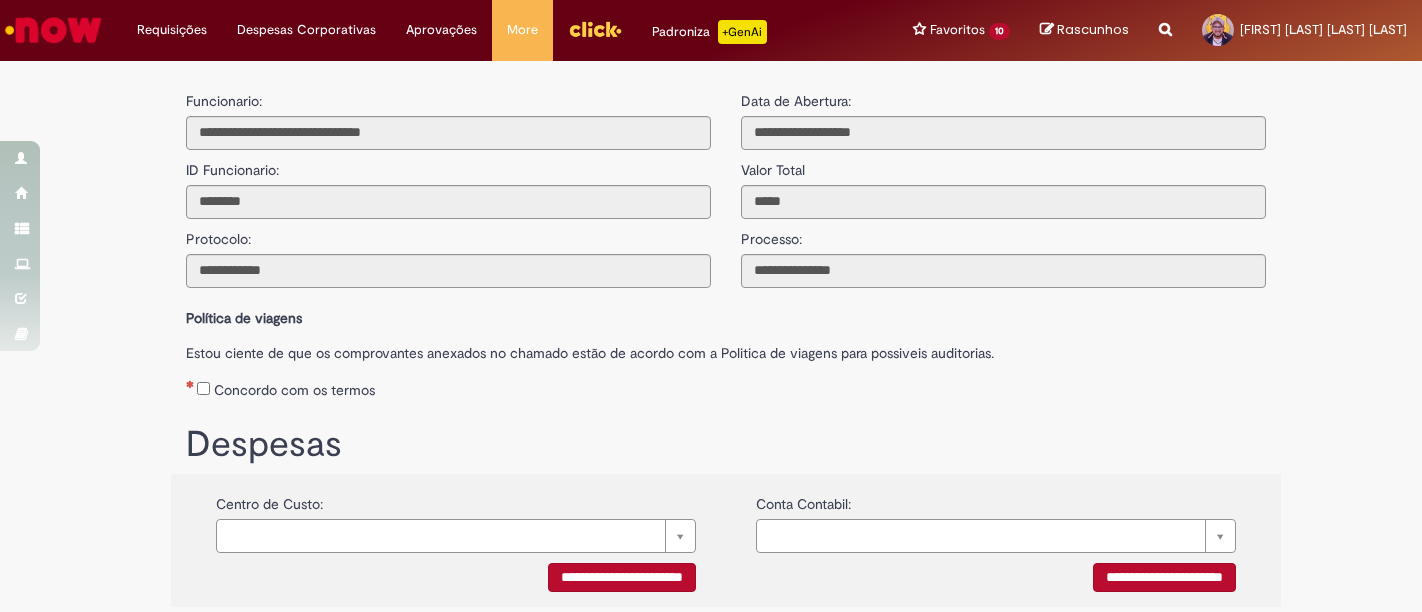scroll, scrollTop: 0, scrollLeft: 0, axis: both 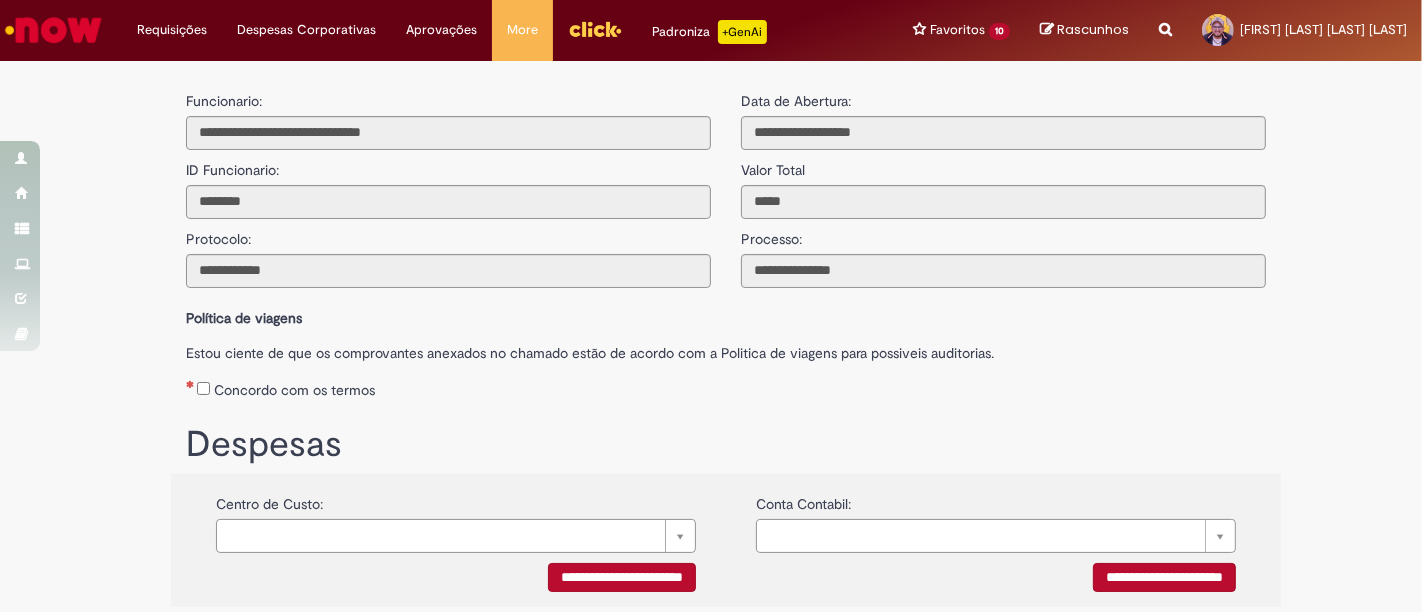 click on "Concordo com os termos" at bounding box center (294, 390) 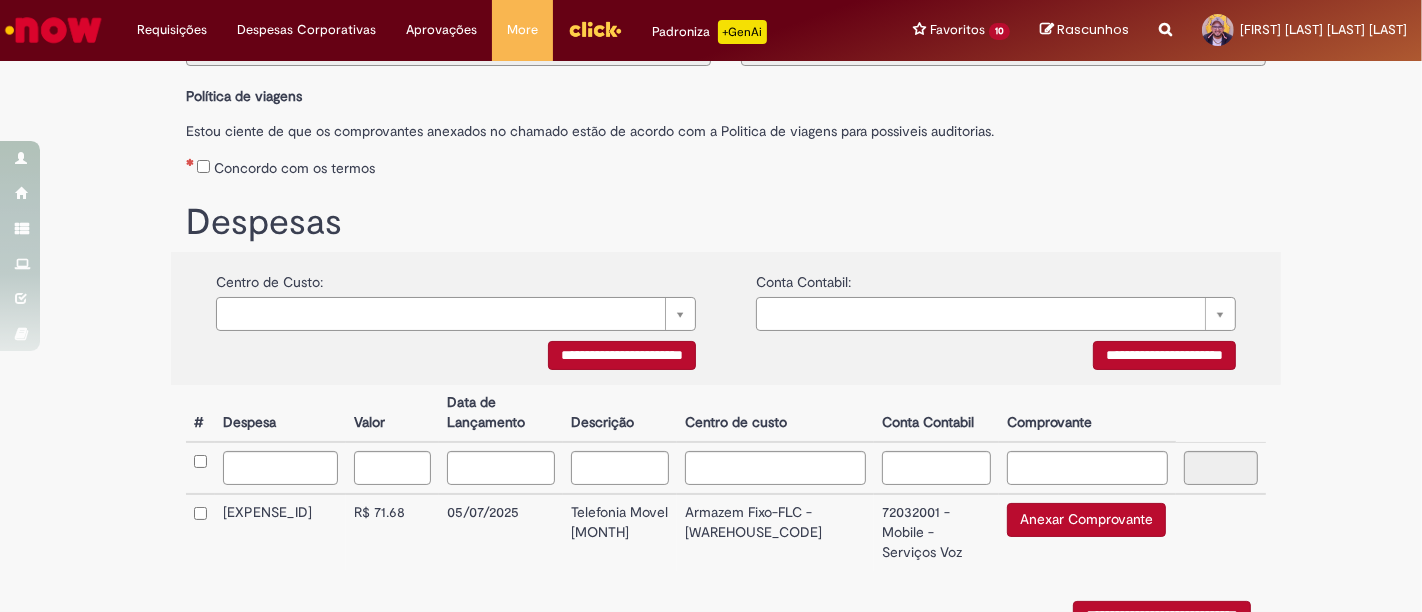 scroll, scrollTop: 333, scrollLeft: 0, axis: vertical 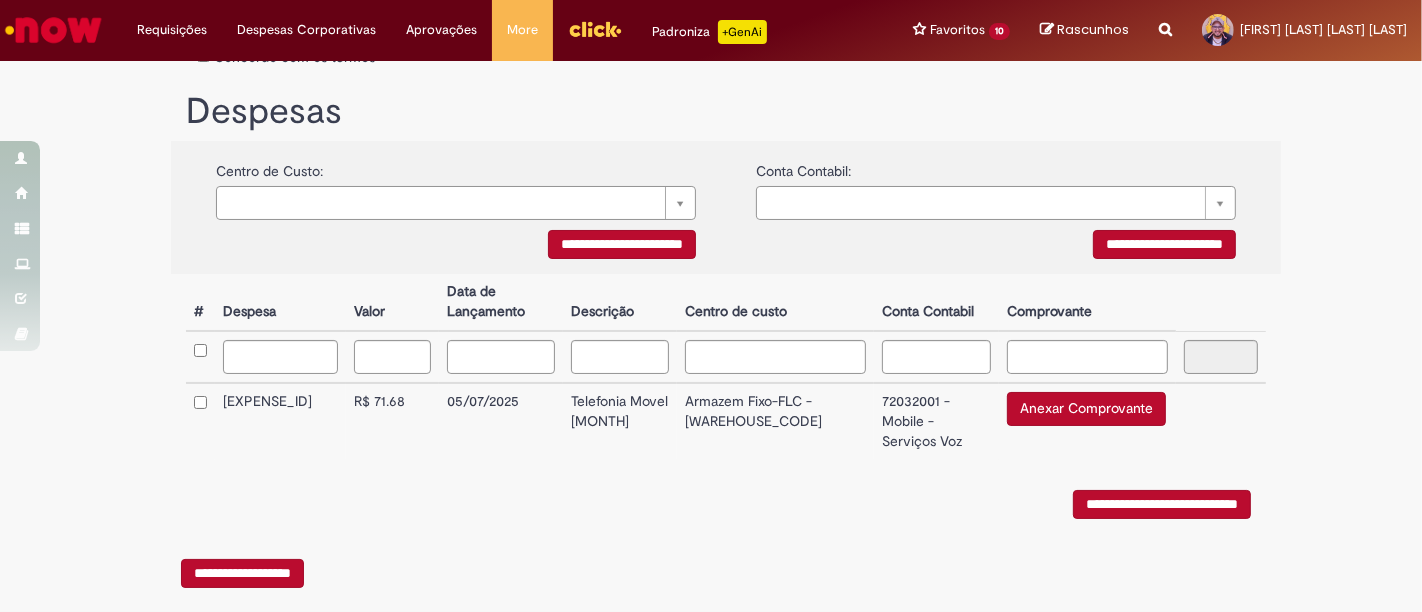 click on "Anexar Comprovante" at bounding box center [1086, 409] 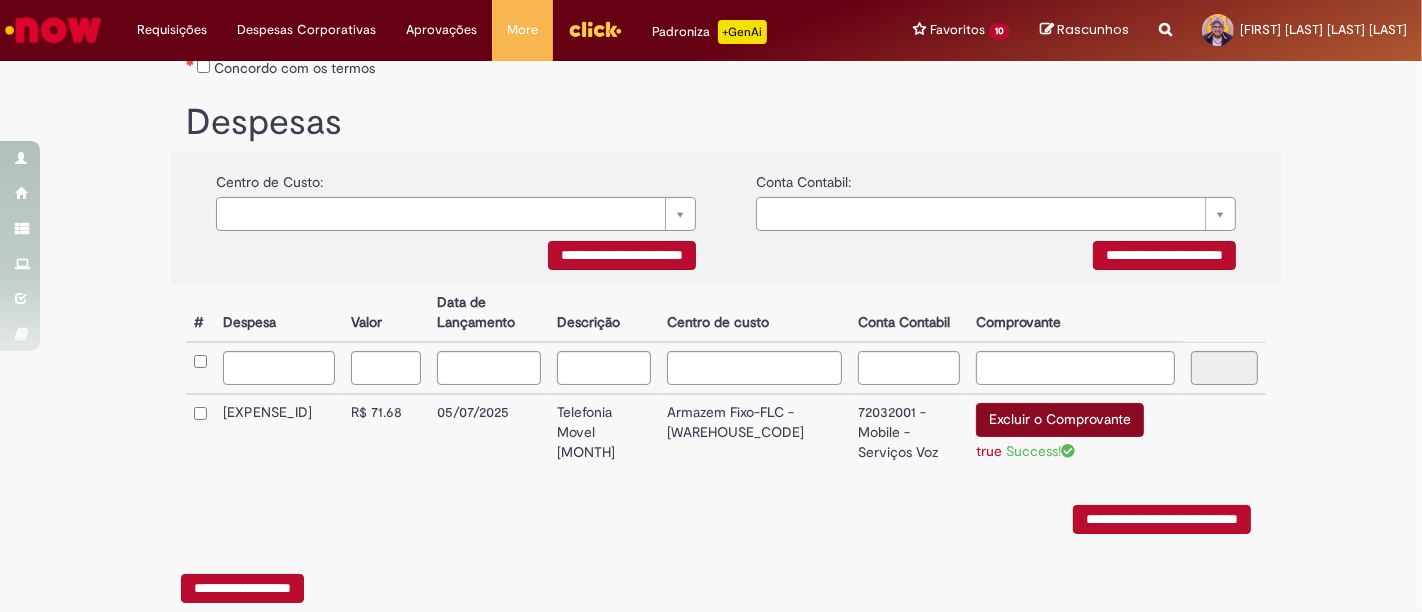 scroll, scrollTop: 368, scrollLeft: 0, axis: vertical 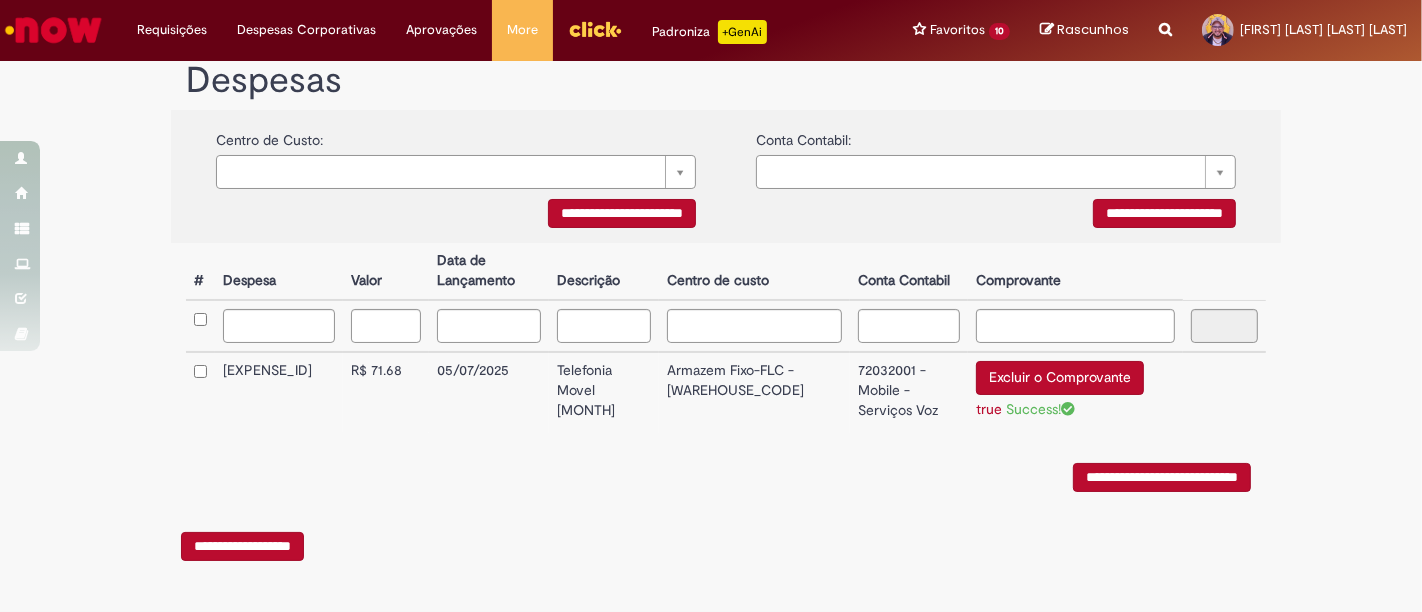 click on "**********" at bounding box center [1162, 477] 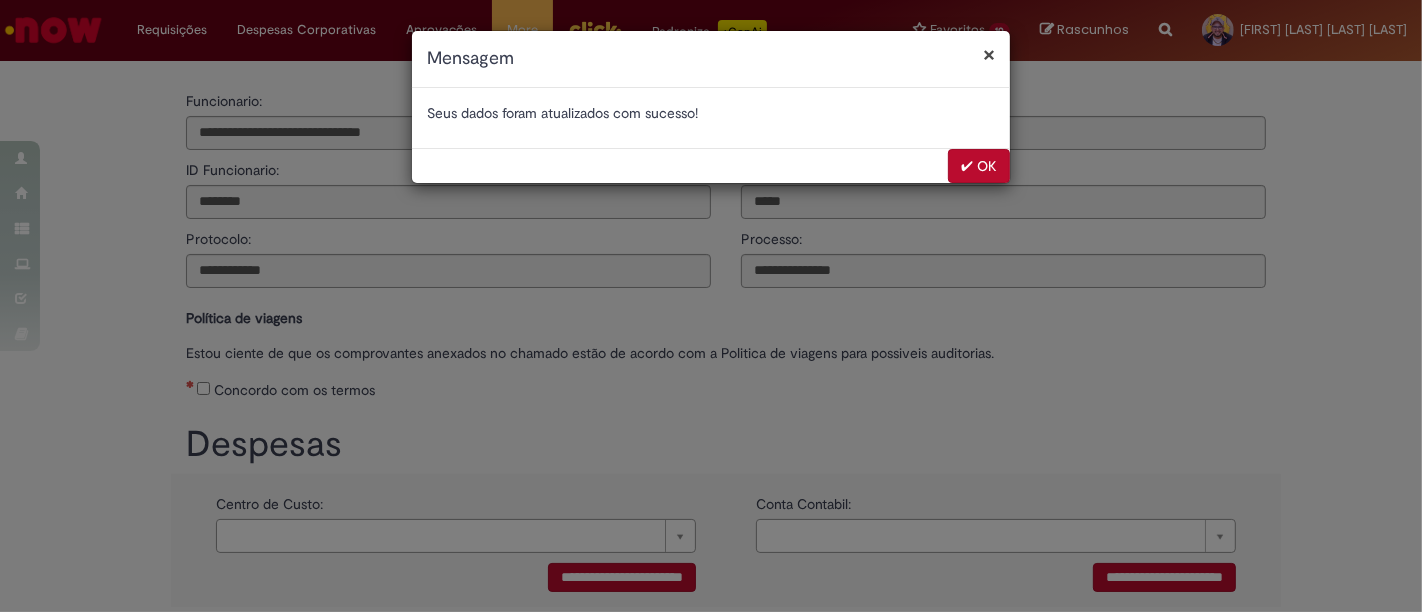 click on "✔ OK" at bounding box center [979, 166] 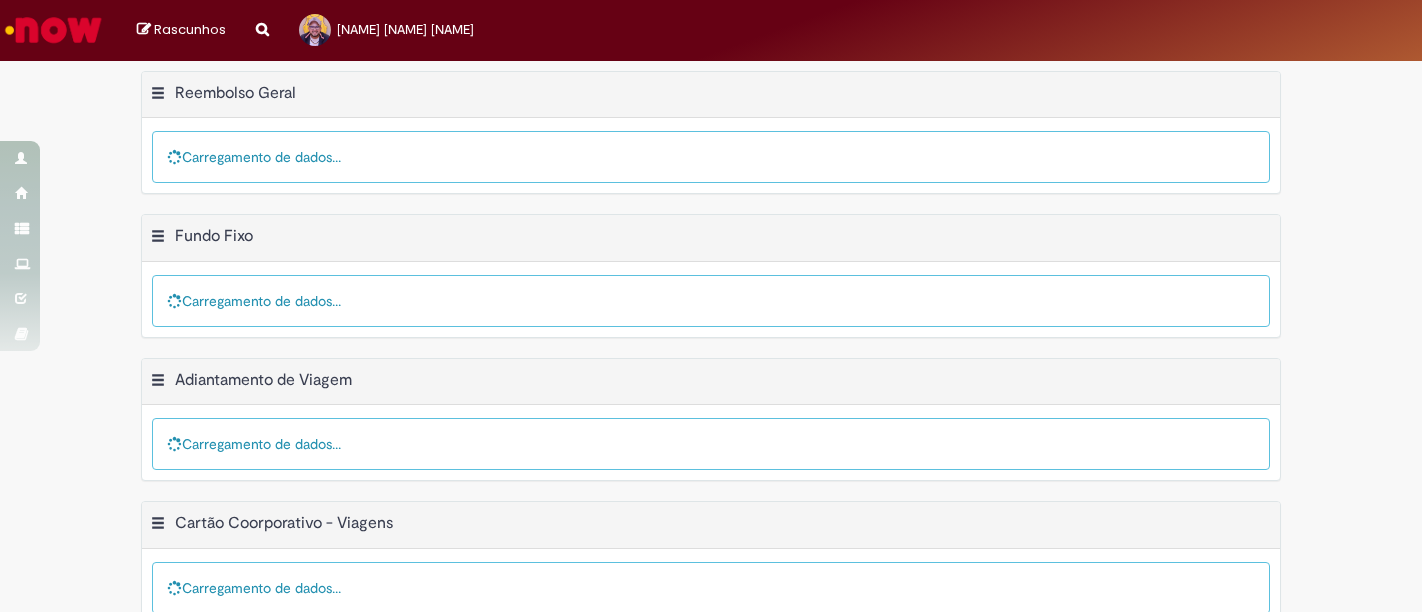 scroll, scrollTop: 0, scrollLeft: 0, axis: both 